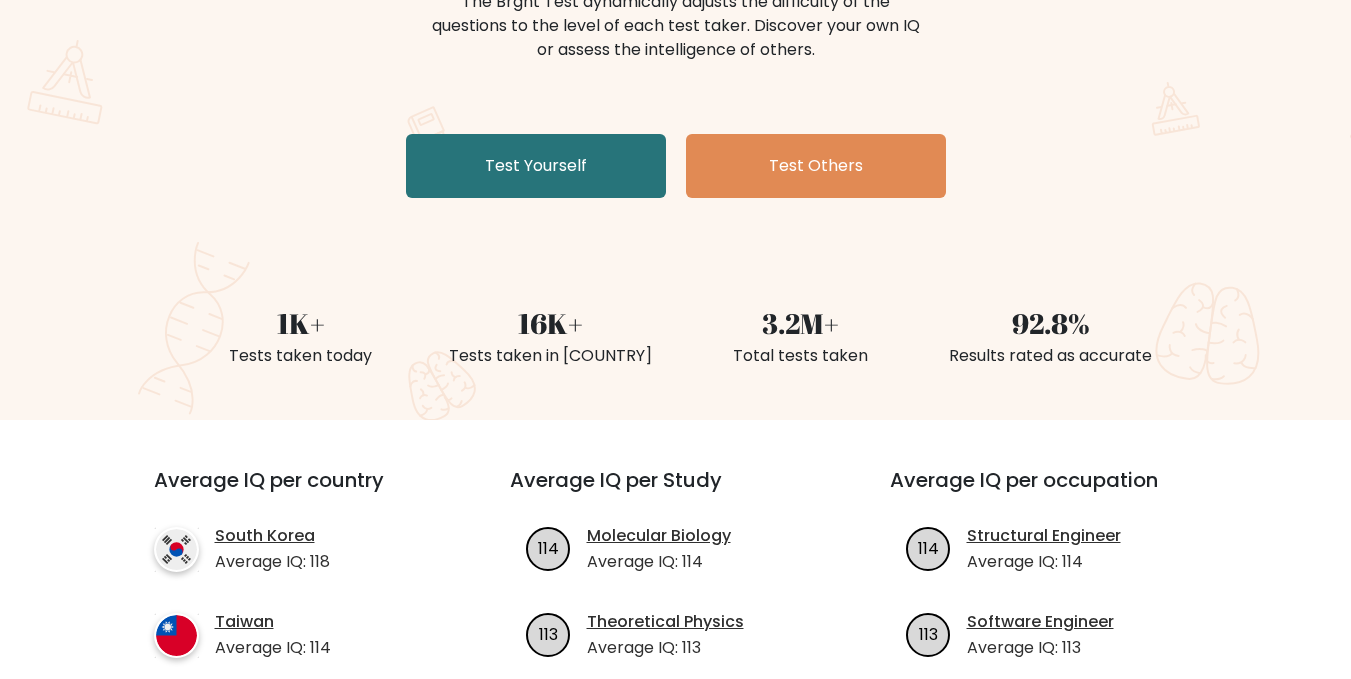 scroll, scrollTop: 100, scrollLeft: 0, axis: vertical 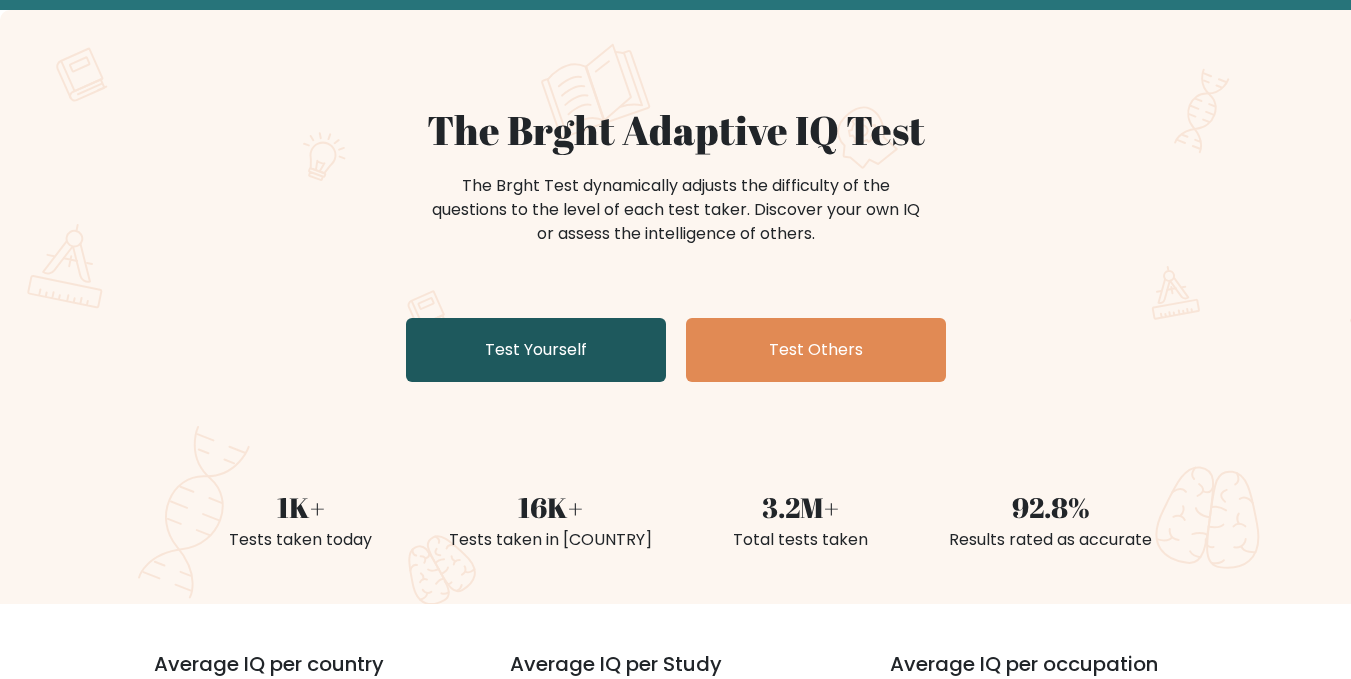 click on "Test Yourself" at bounding box center (536, 350) 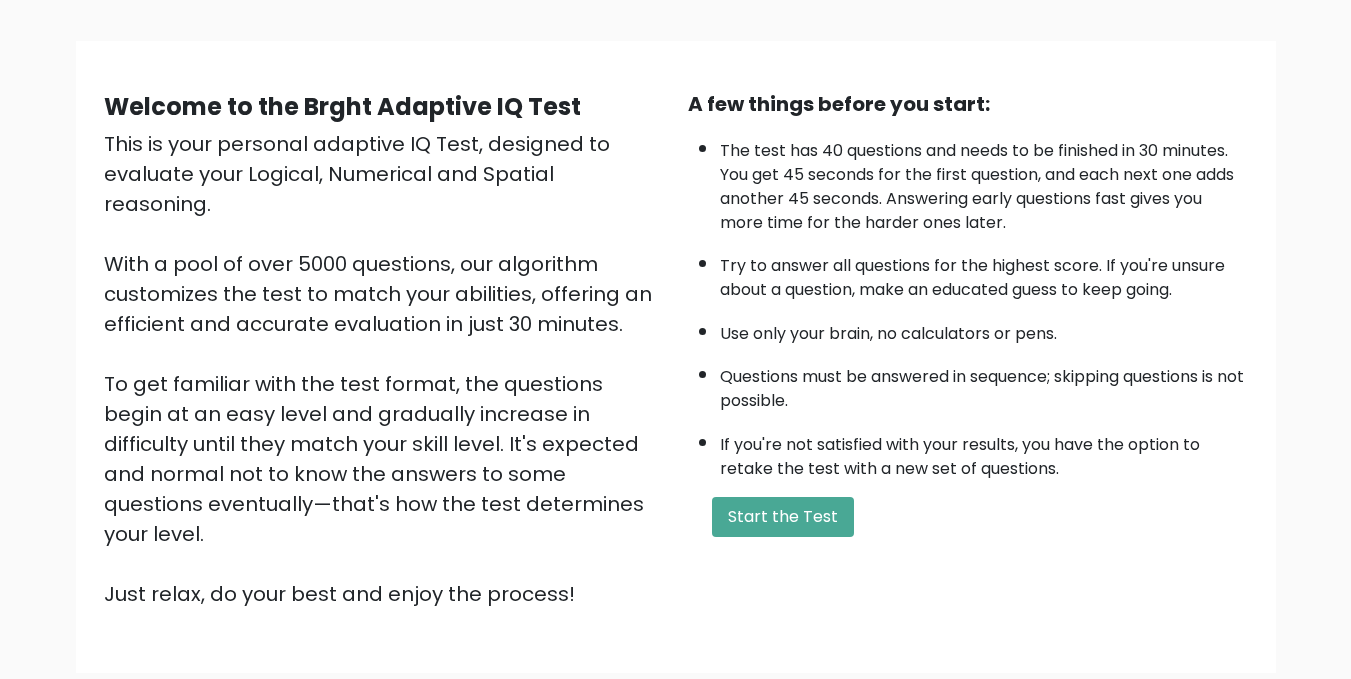 scroll, scrollTop: 237, scrollLeft: 0, axis: vertical 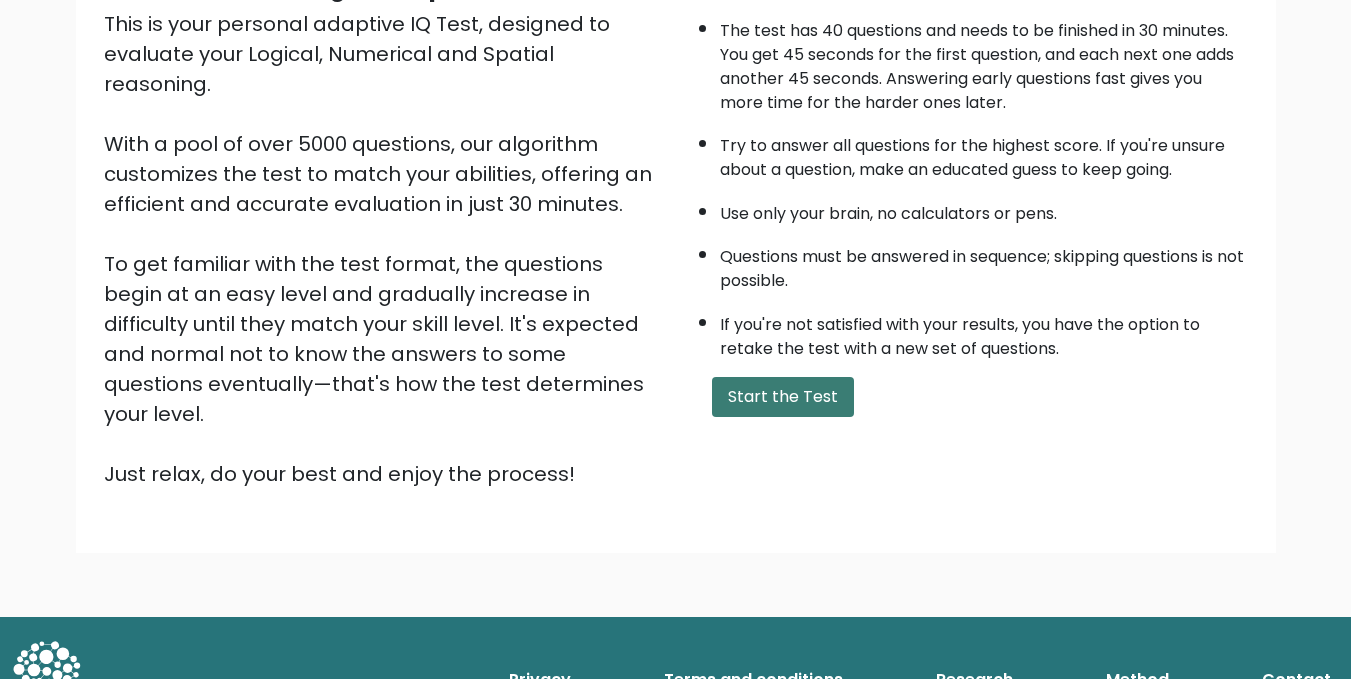click on "Start the Test" at bounding box center [783, 397] 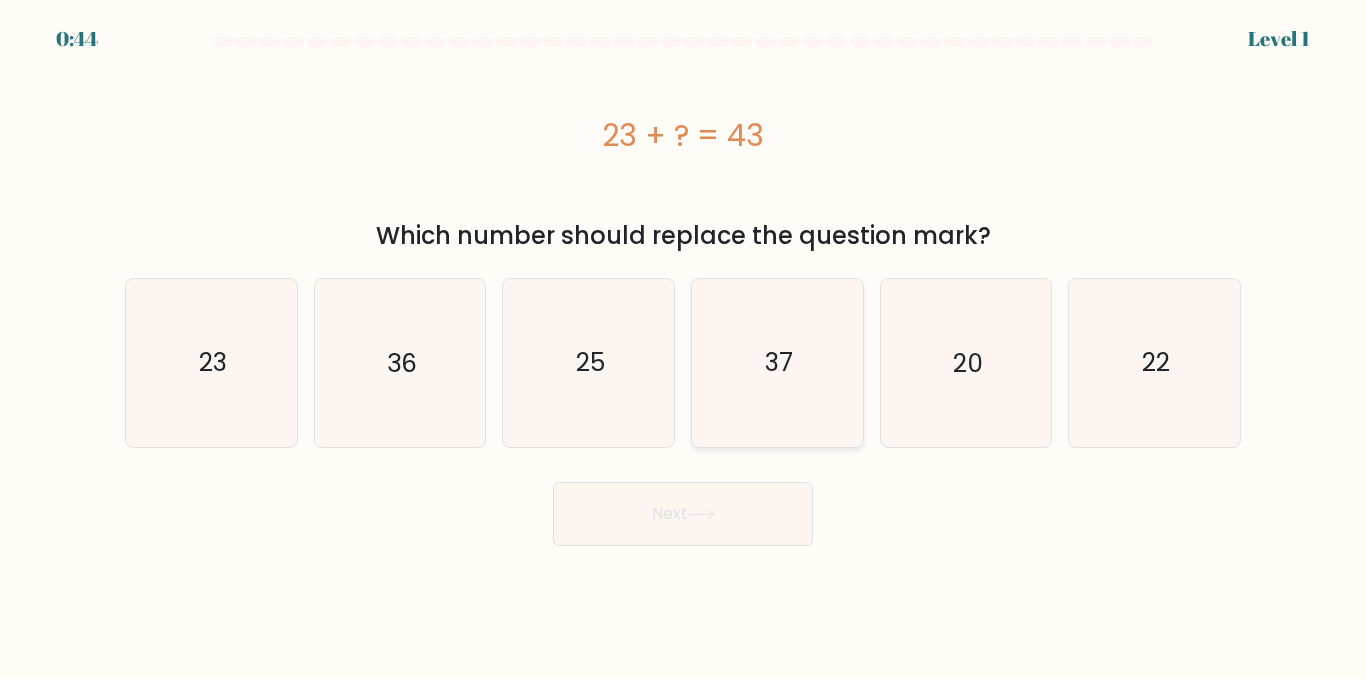 scroll, scrollTop: 0, scrollLeft: 0, axis: both 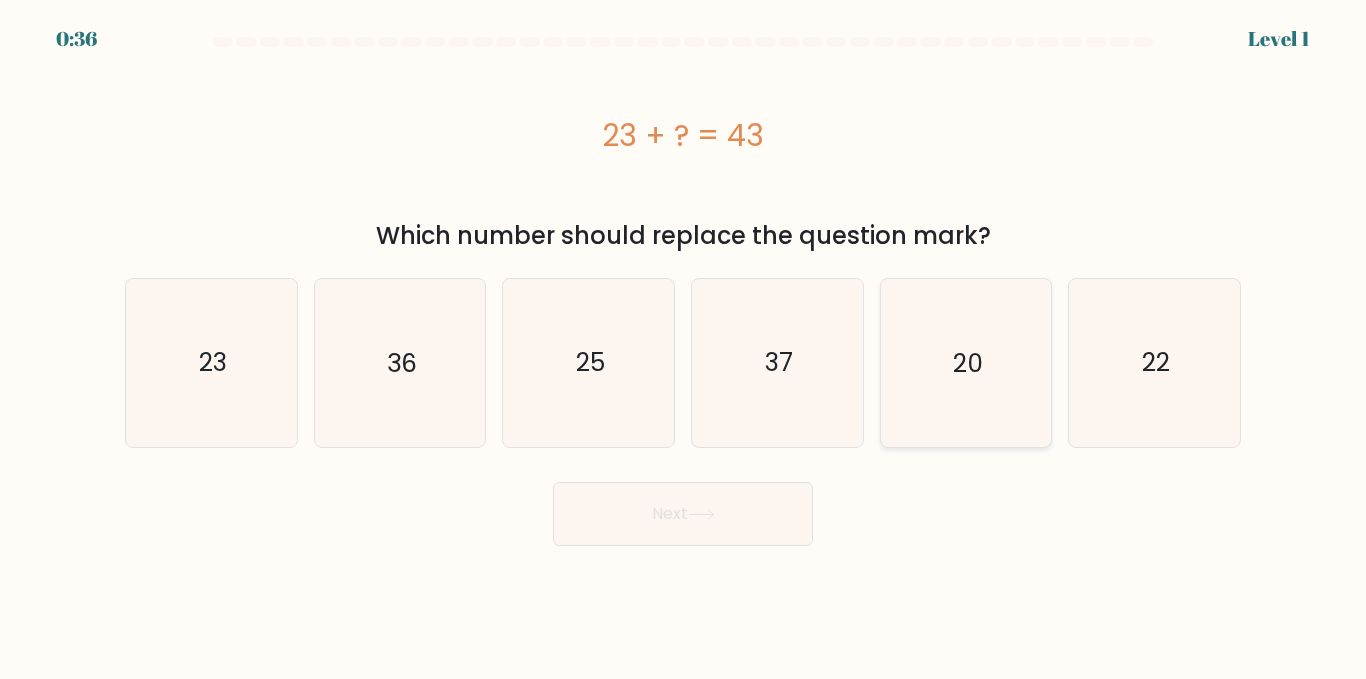 click on "20" 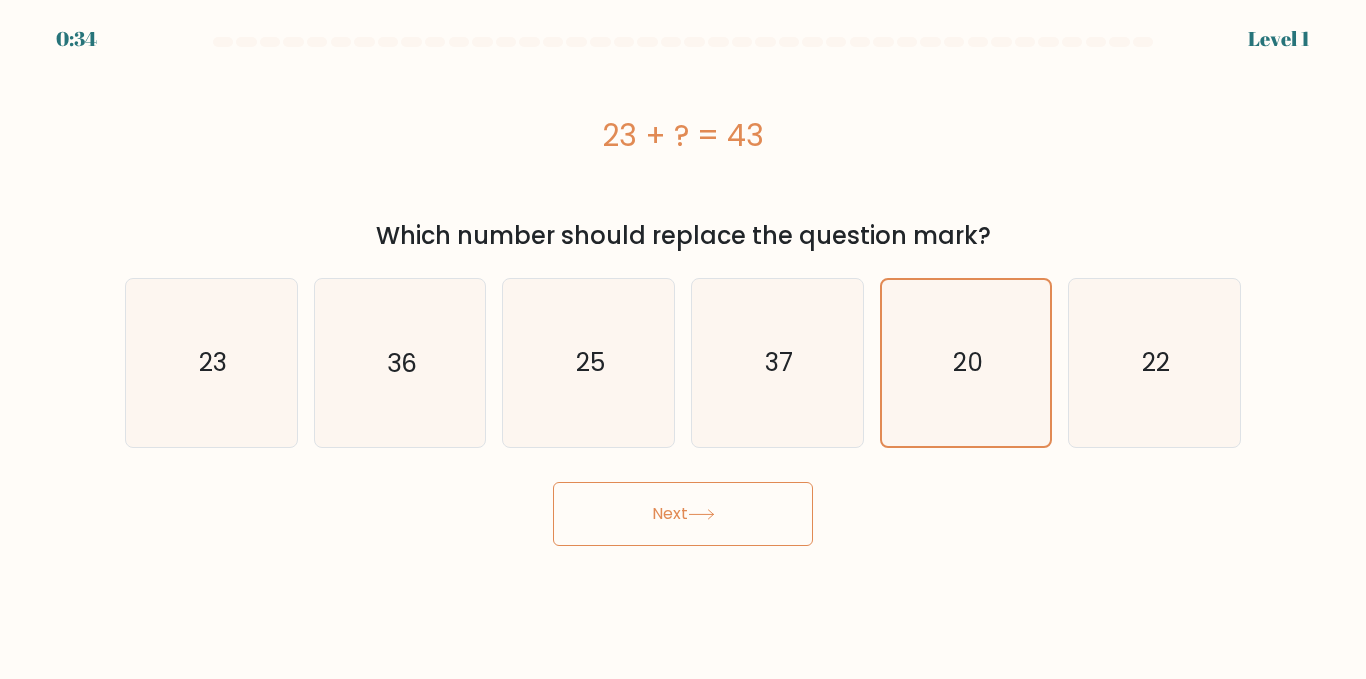 click on "Next" at bounding box center (683, 514) 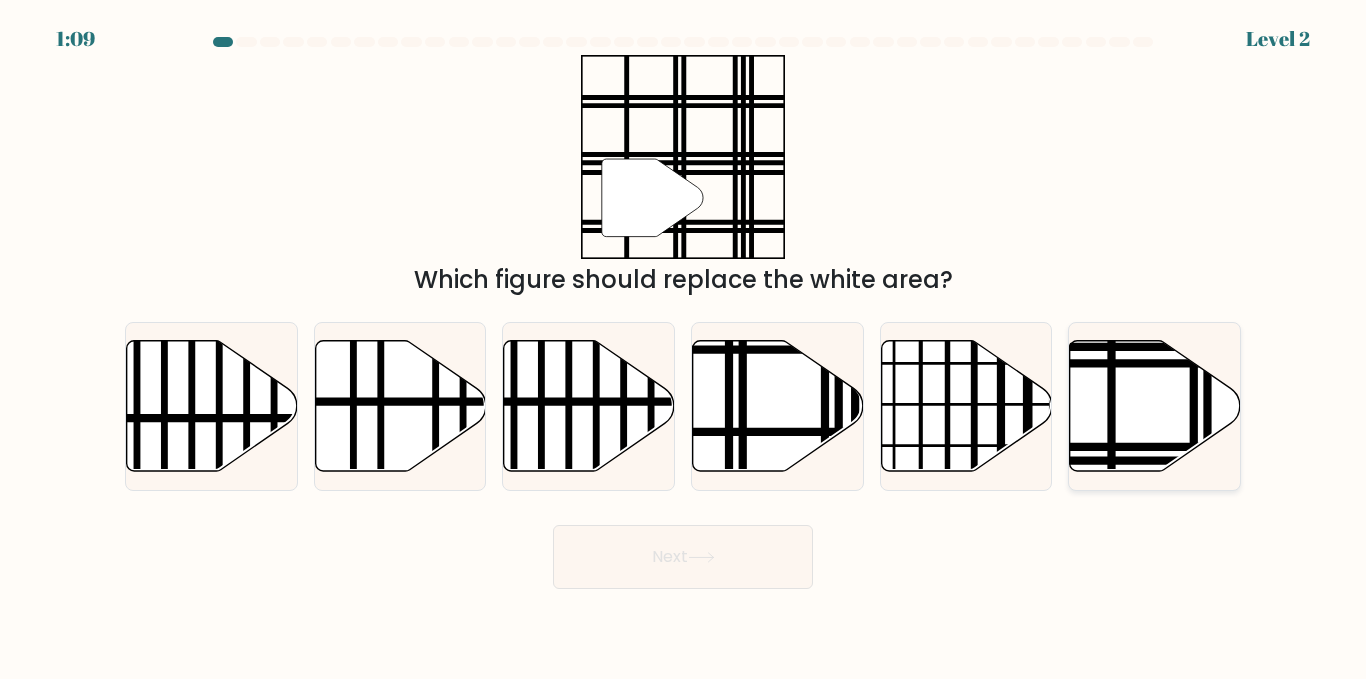 click 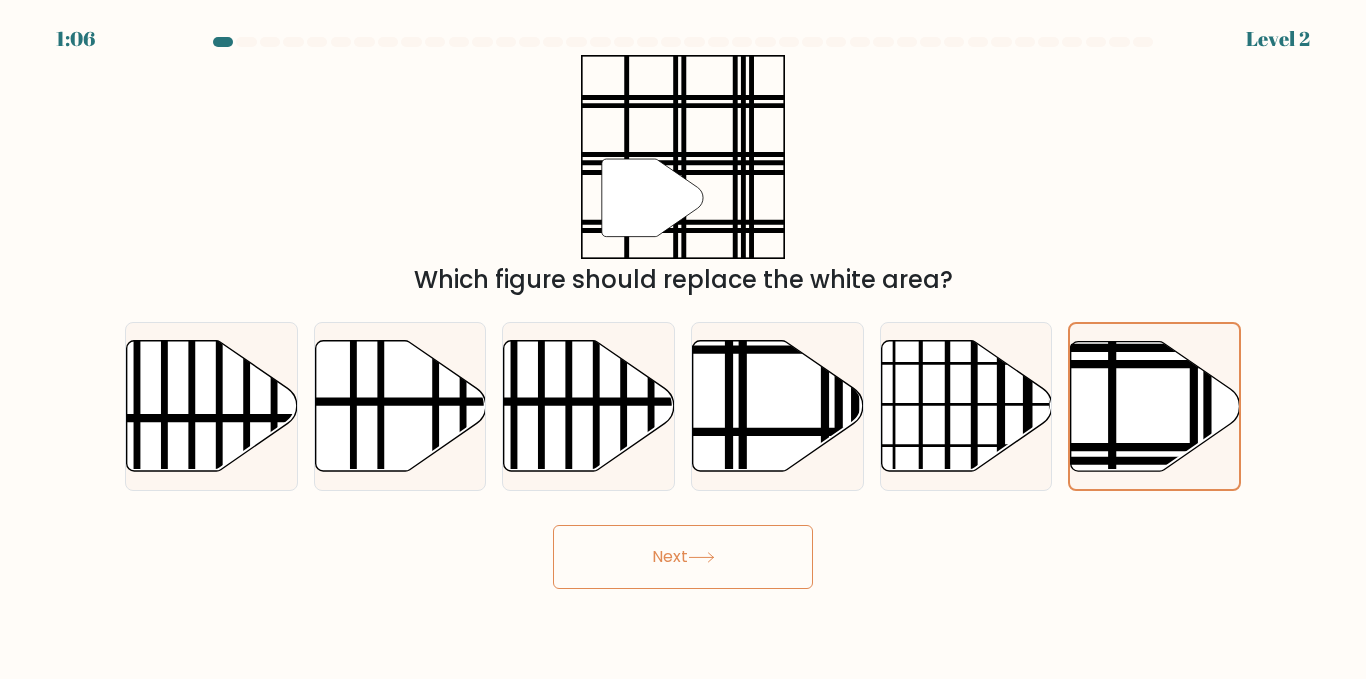 click on "Next" at bounding box center (683, 557) 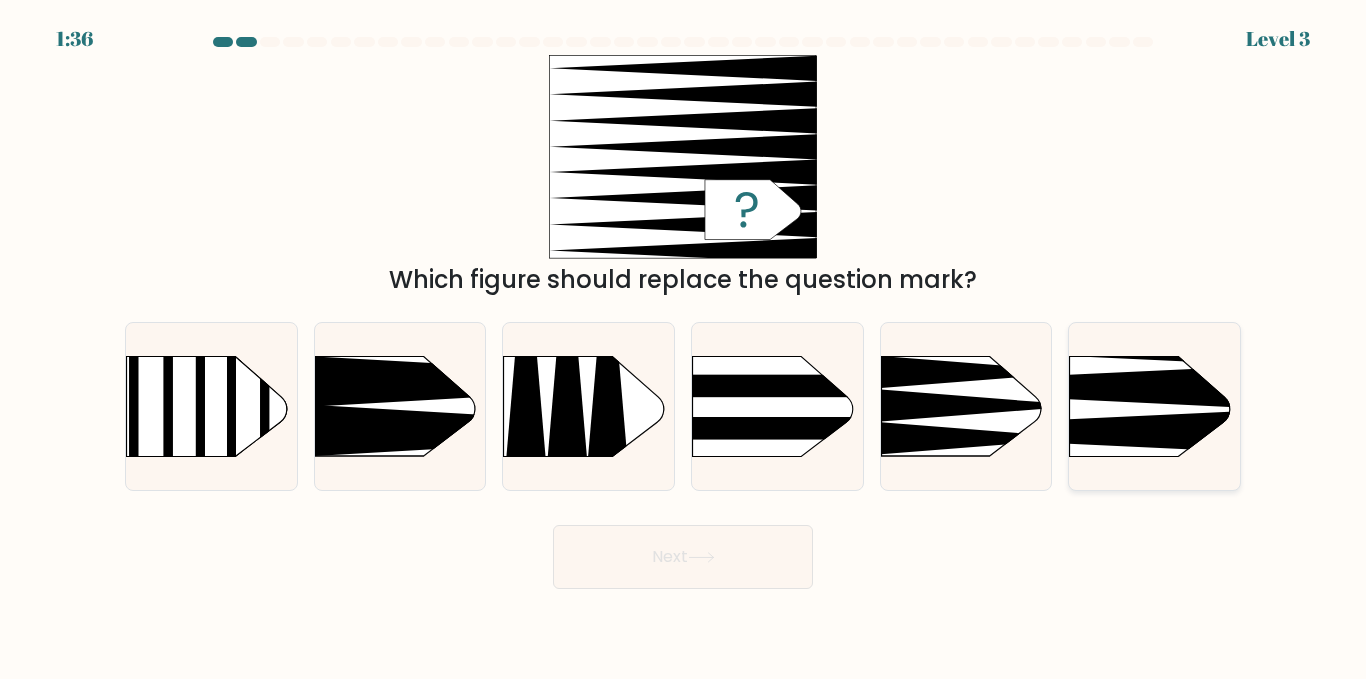 click 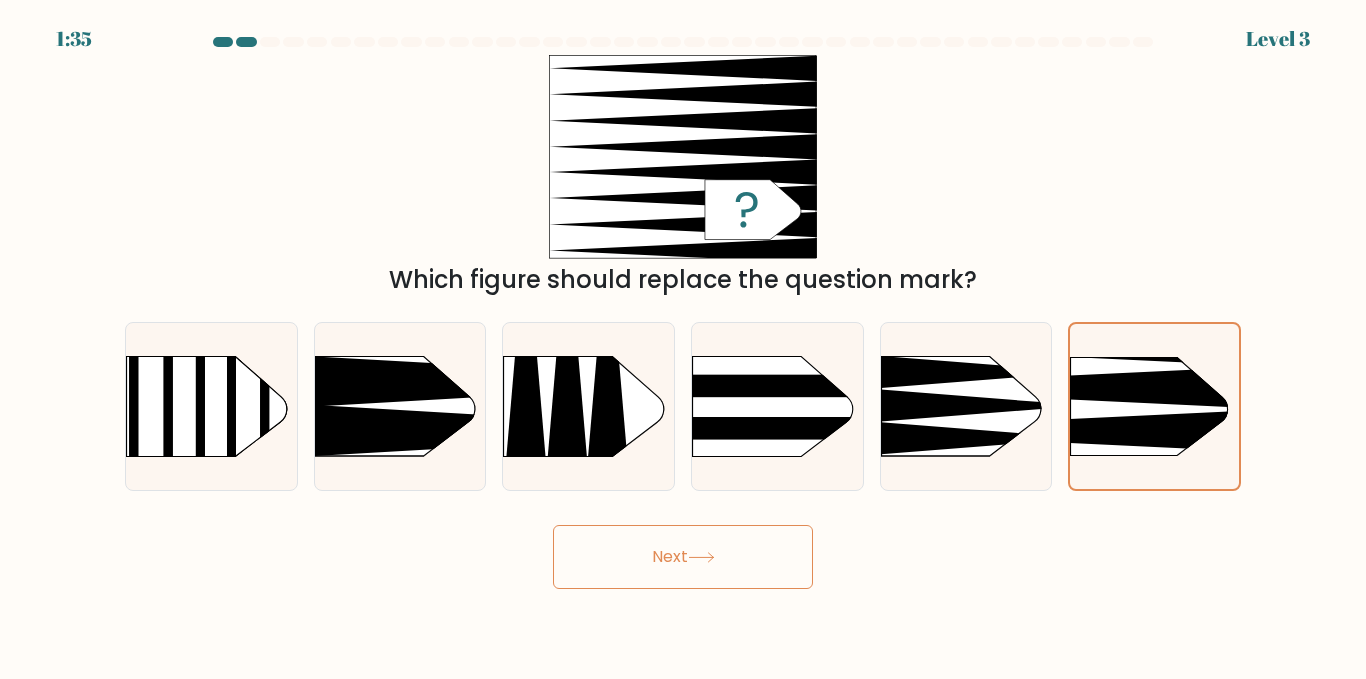 click on "Next" at bounding box center [683, 557] 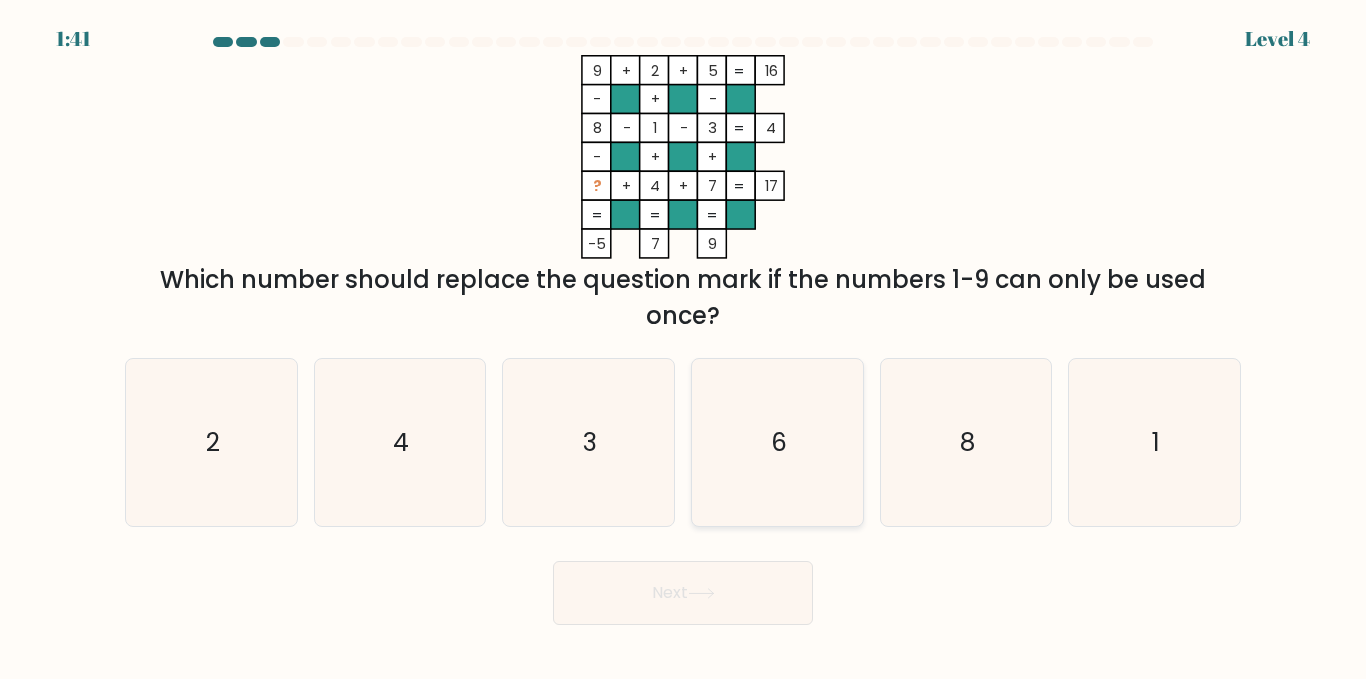 click on "6" 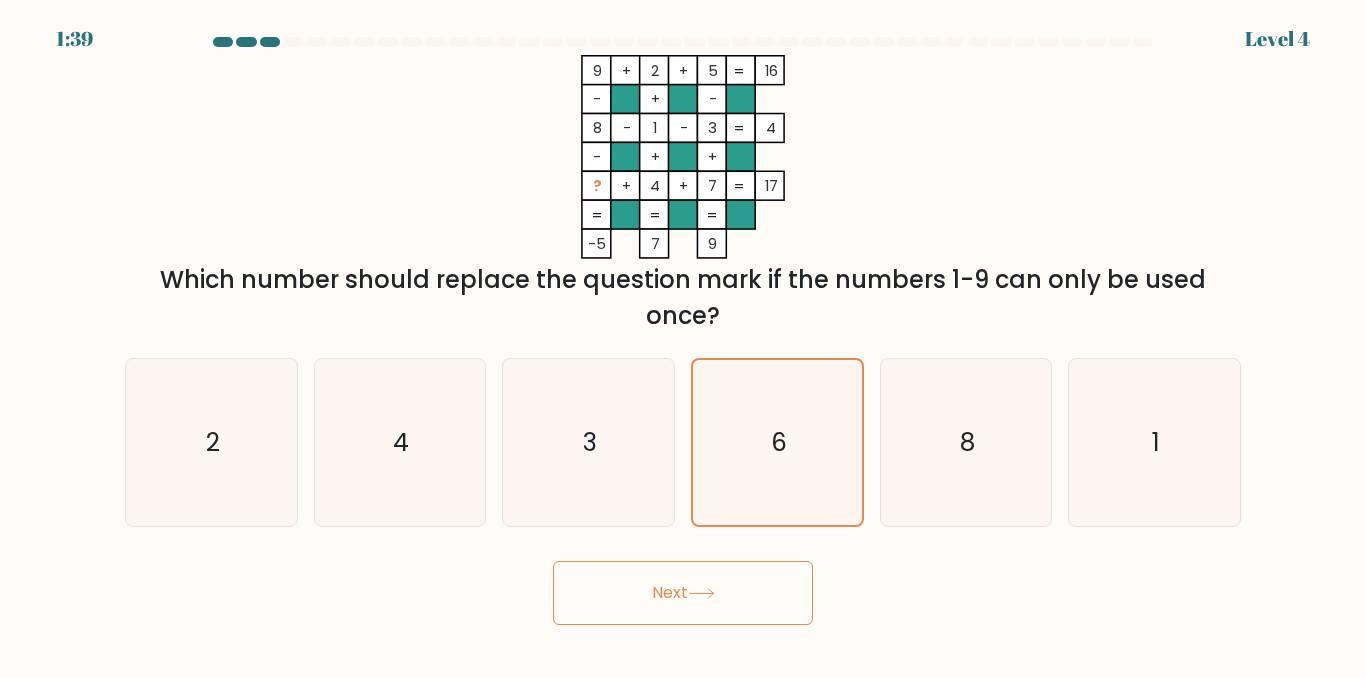 click on "Next" at bounding box center (683, 593) 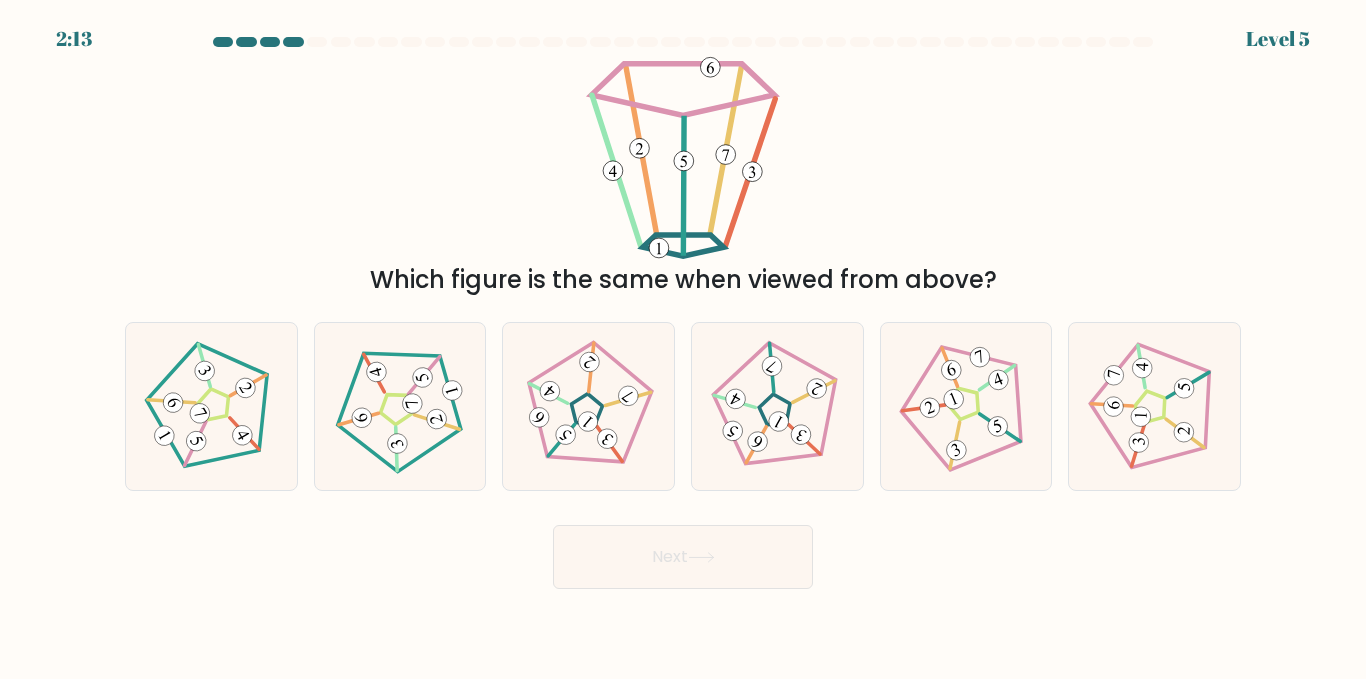 drag, startPoint x: 372, startPoint y: 275, endPoint x: 1063, endPoint y: 267, distance: 691.0463 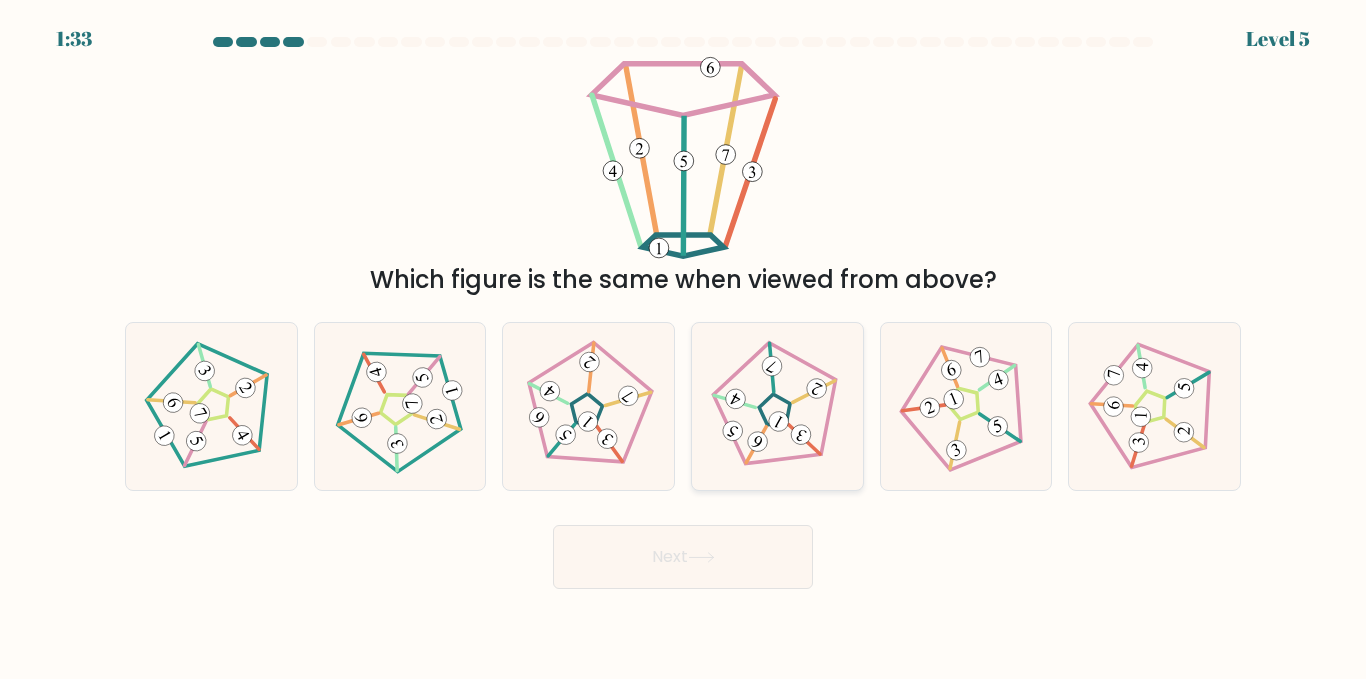 click 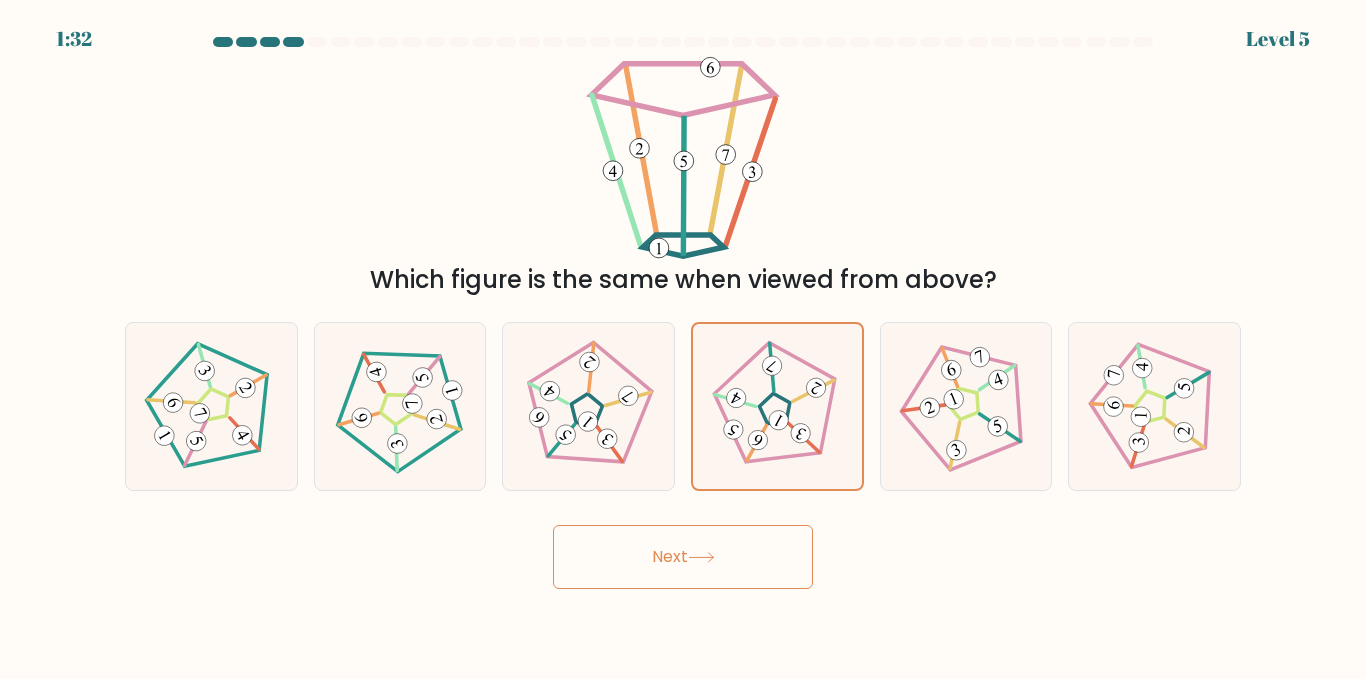 click on "Next" at bounding box center [683, 557] 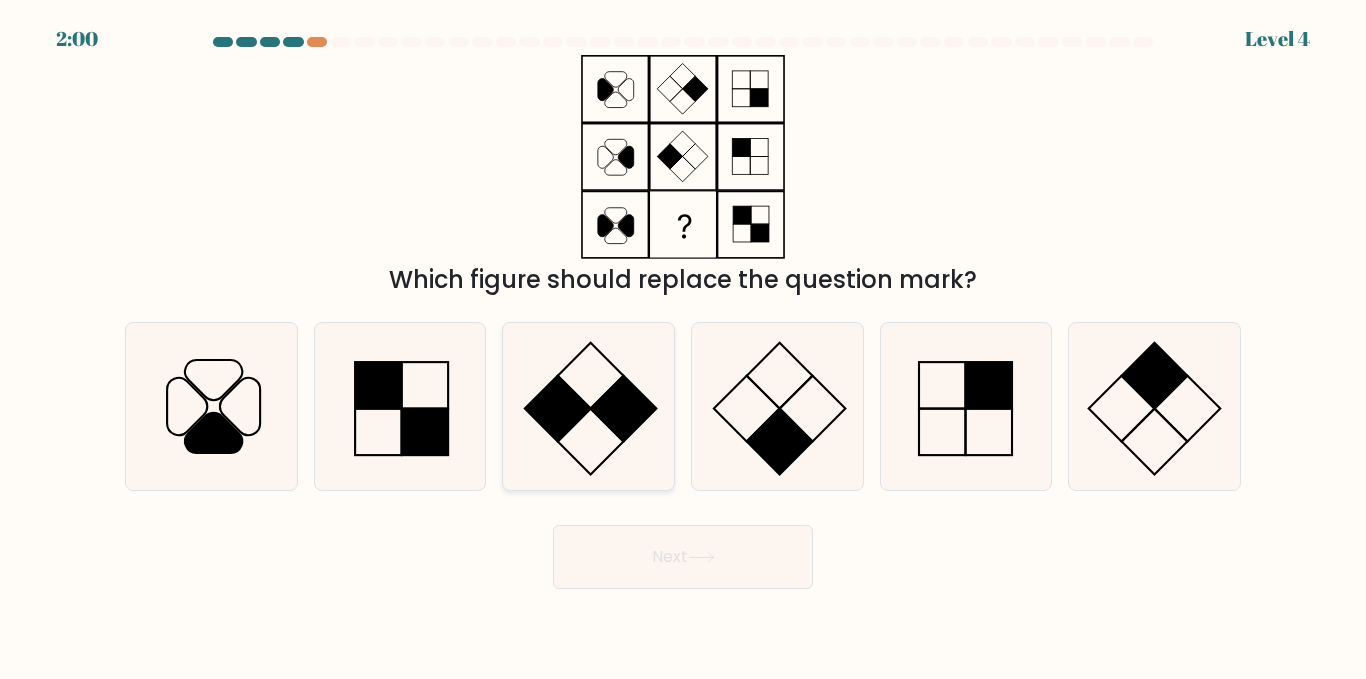click 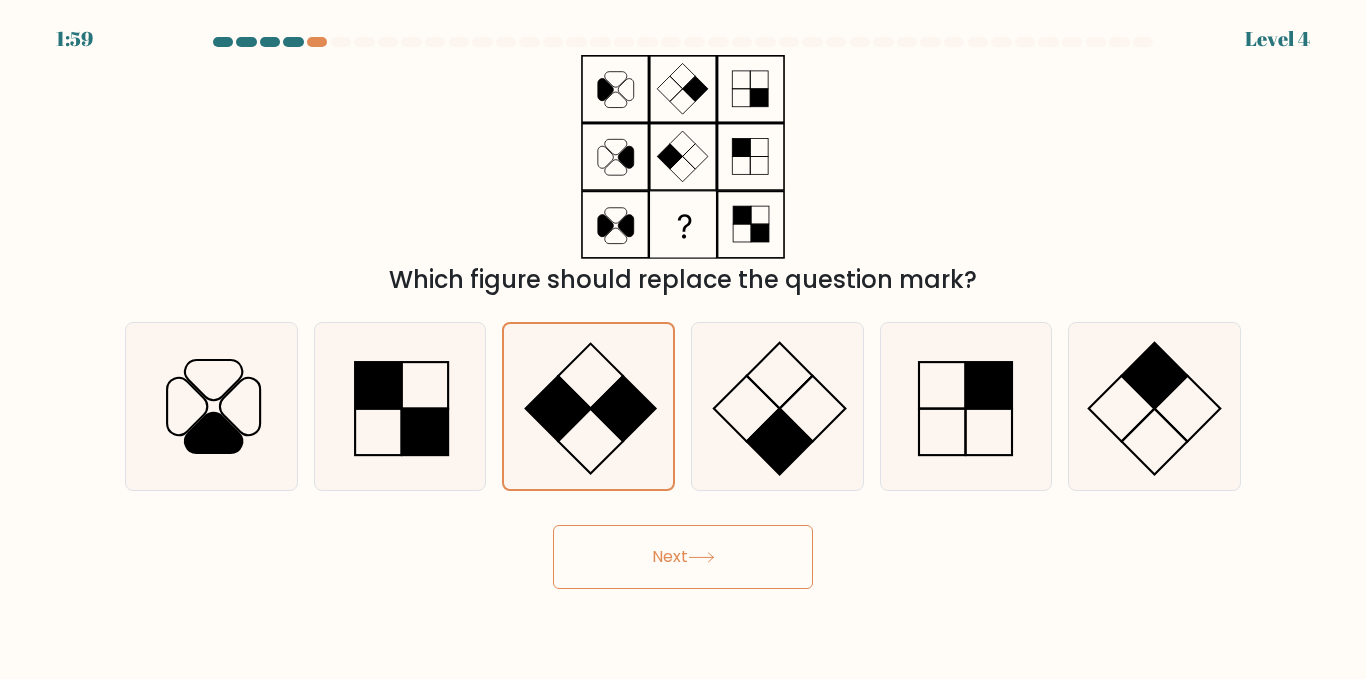 click on "Next" at bounding box center (683, 557) 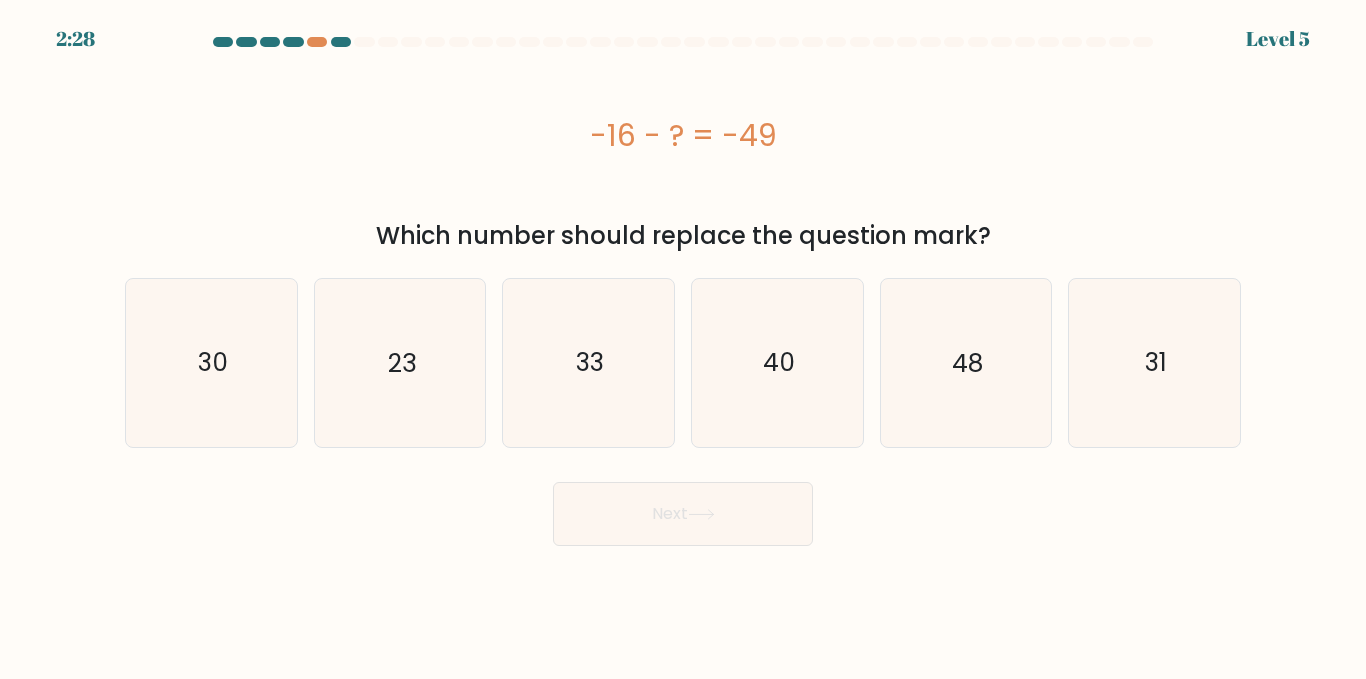 click on "Next" at bounding box center (683, 509) 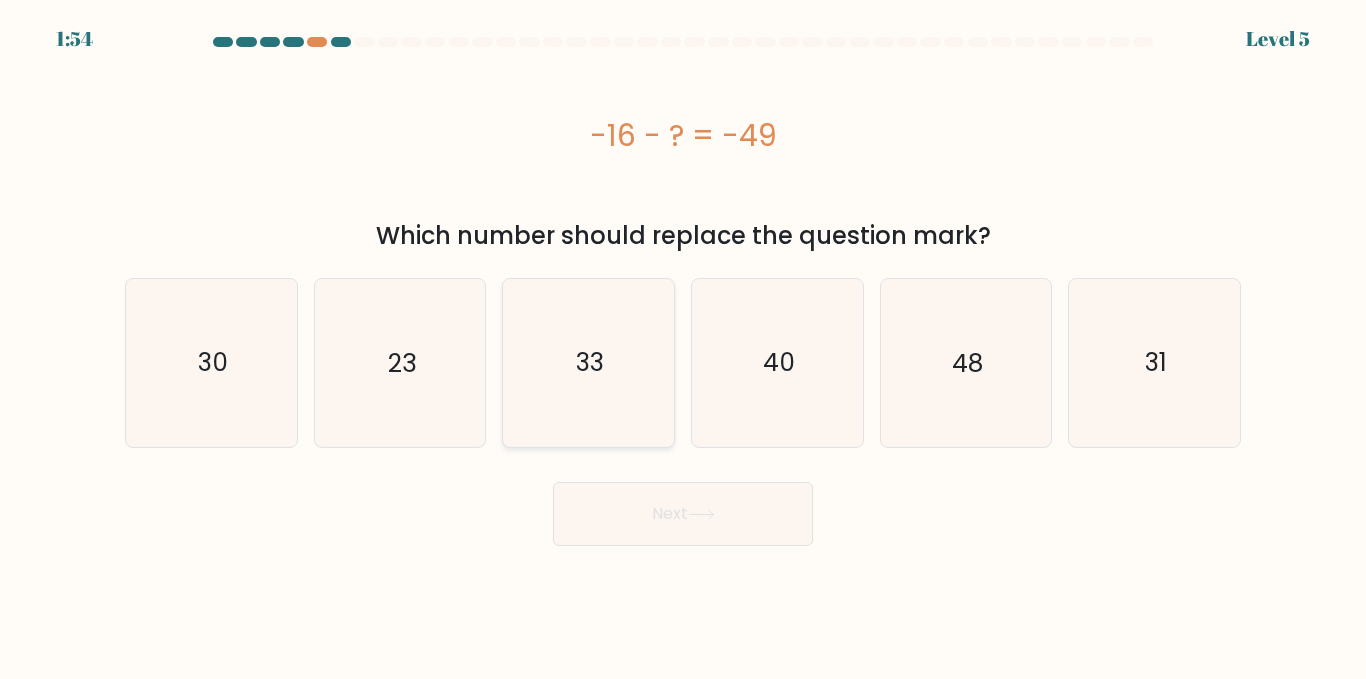 click on "33" 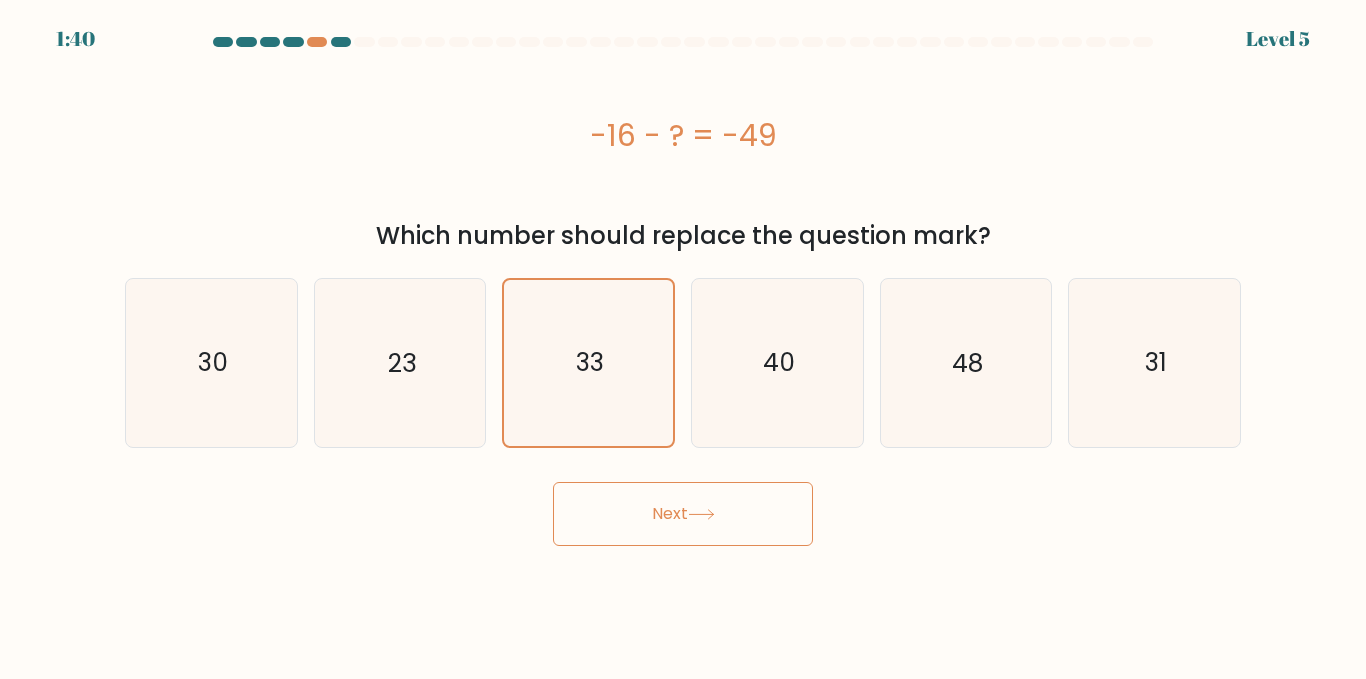 click on "Next" at bounding box center [683, 514] 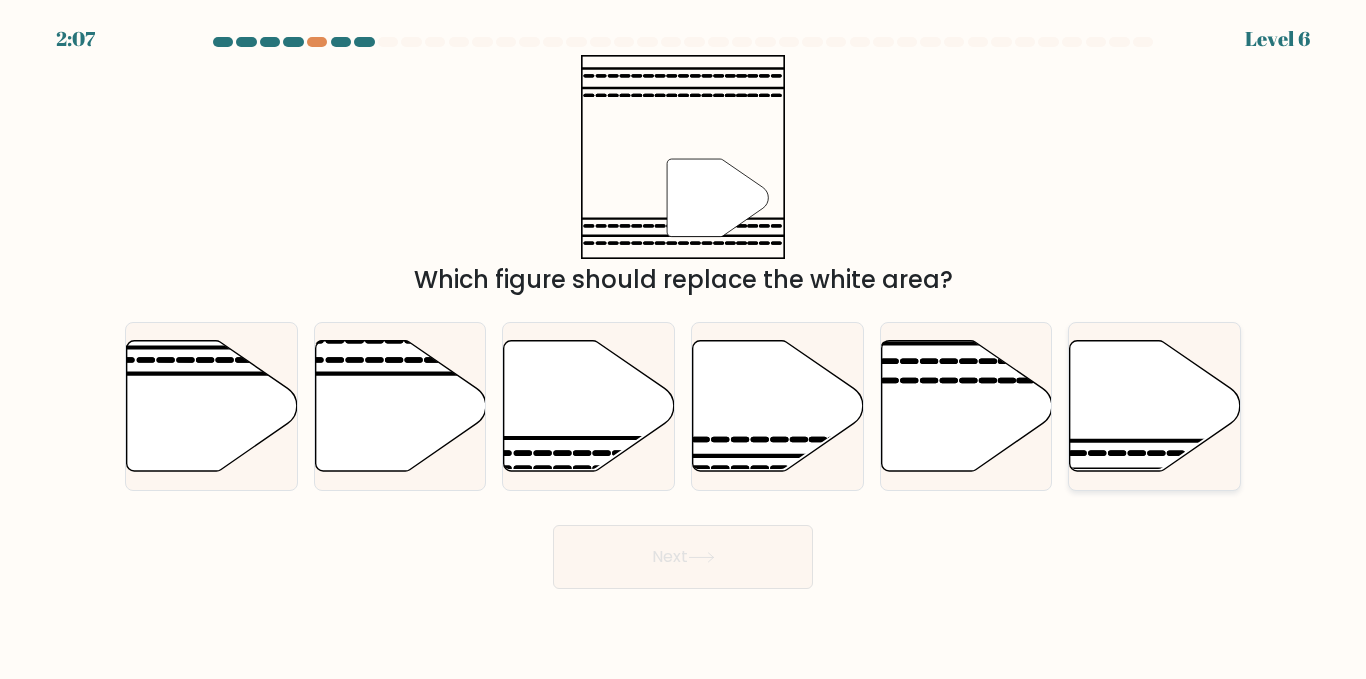 click 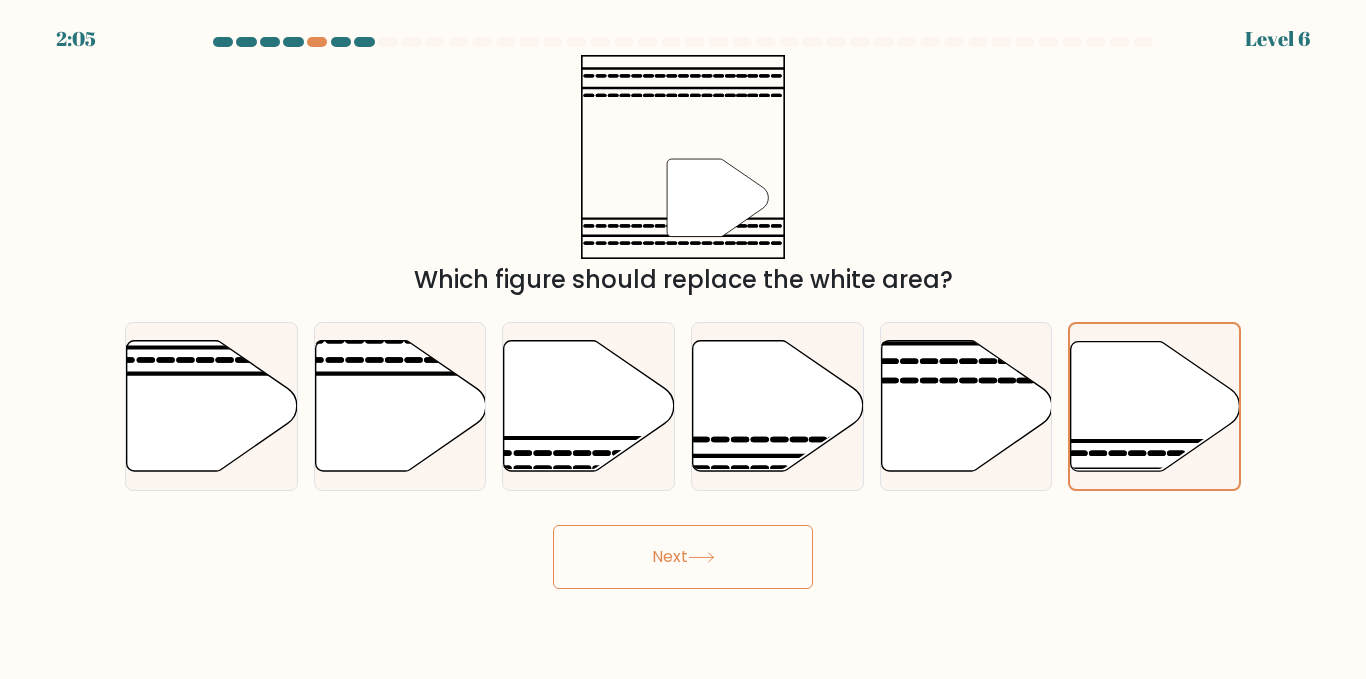 click on "Next" at bounding box center [683, 557] 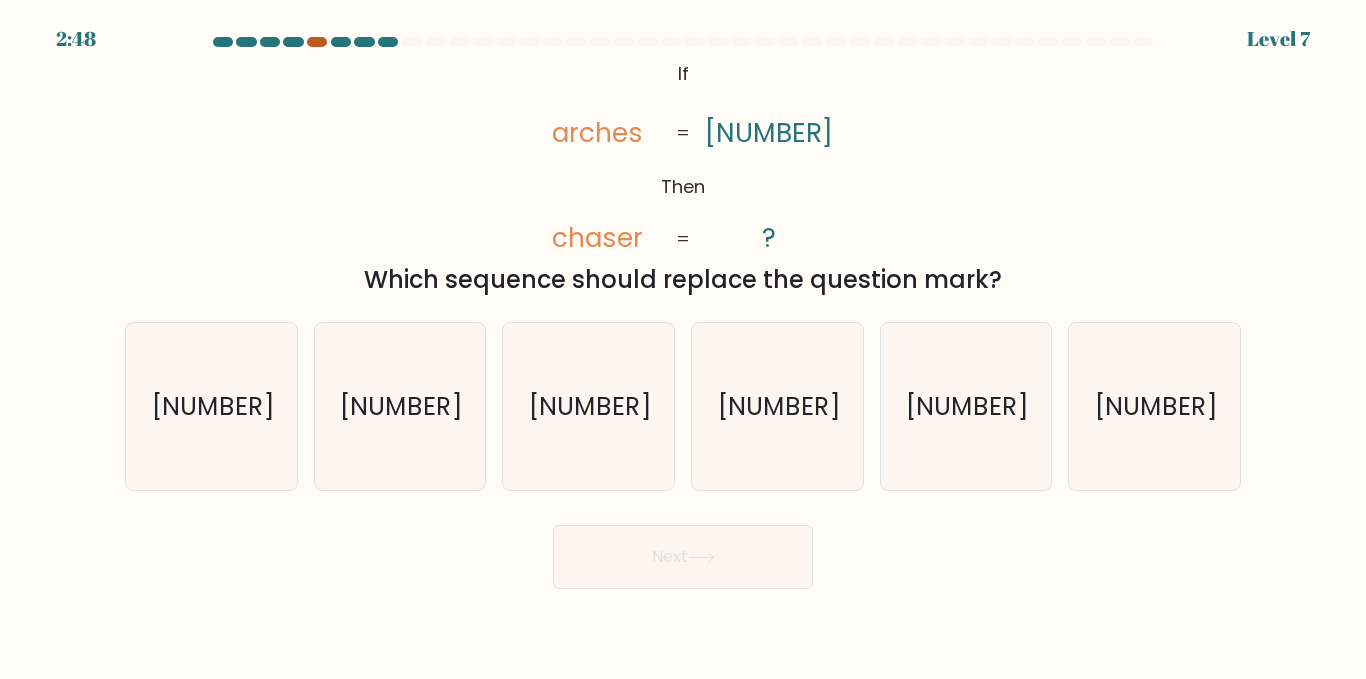 click at bounding box center (317, 42) 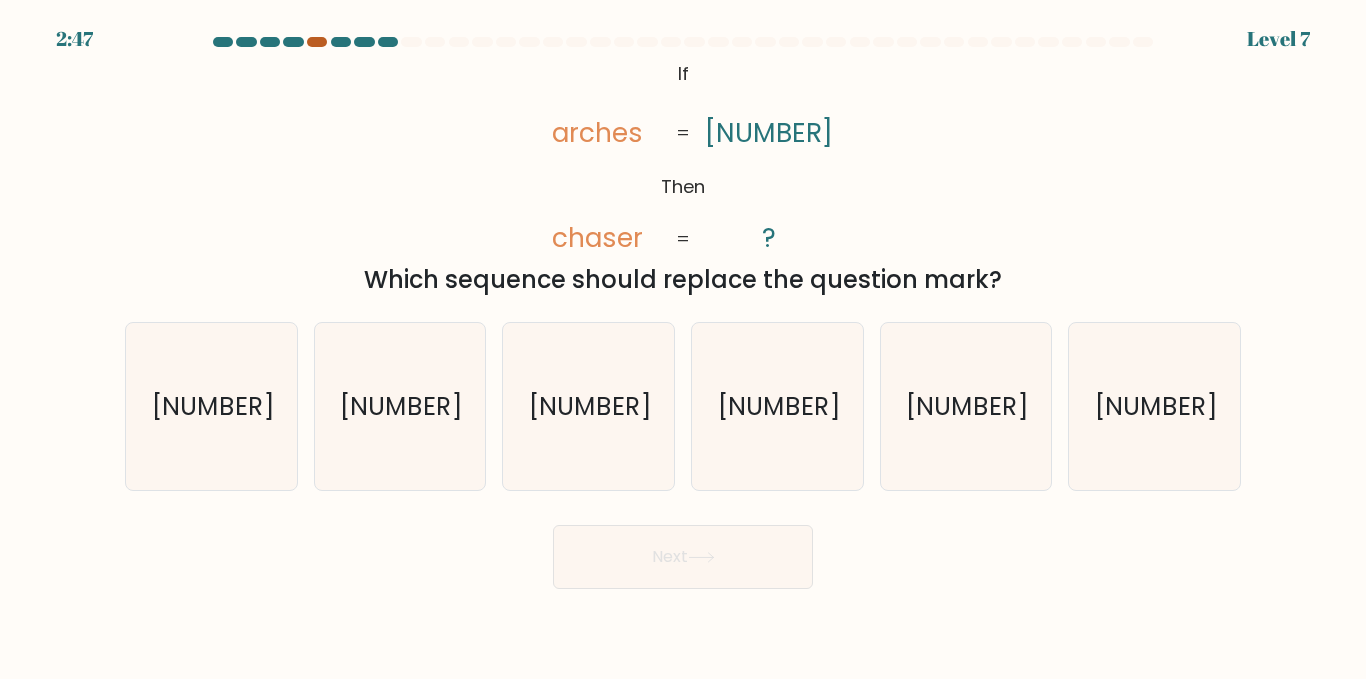click at bounding box center [317, 42] 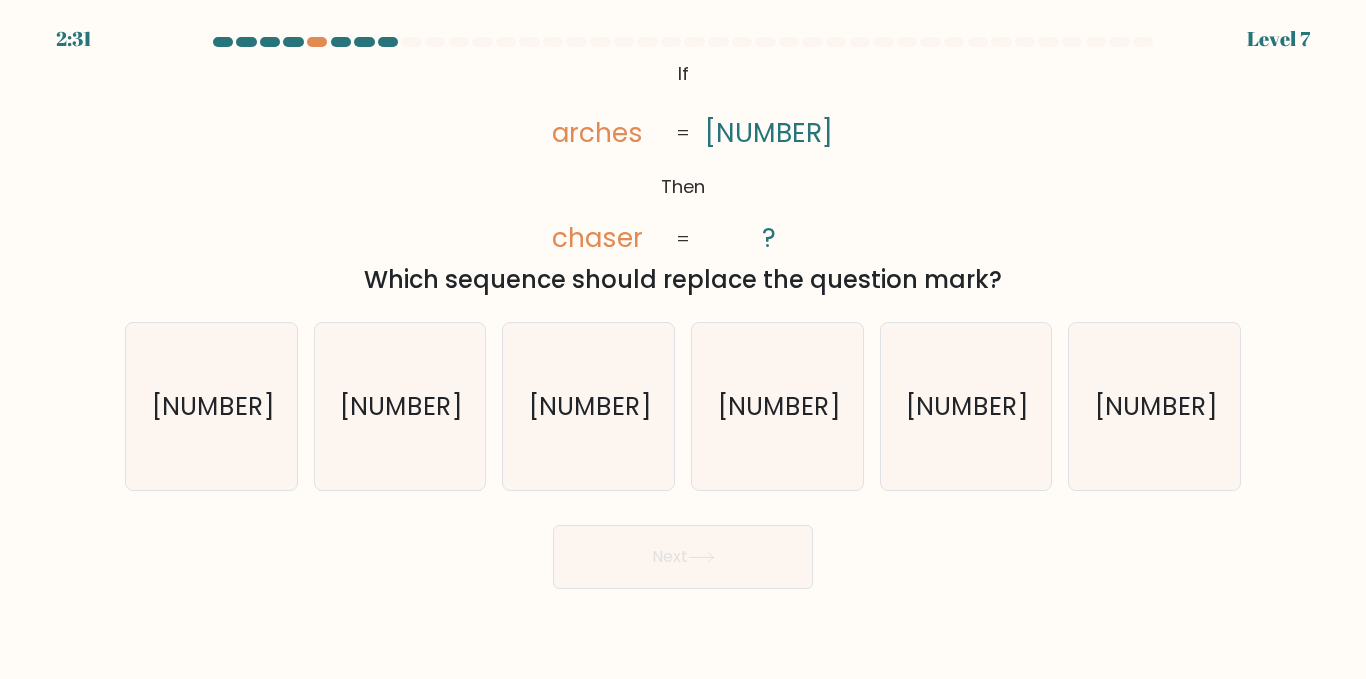 drag, startPoint x: 381, startPoint y: 282, endPoint x: 1064, endPoint y: 281, distance: 683.00073 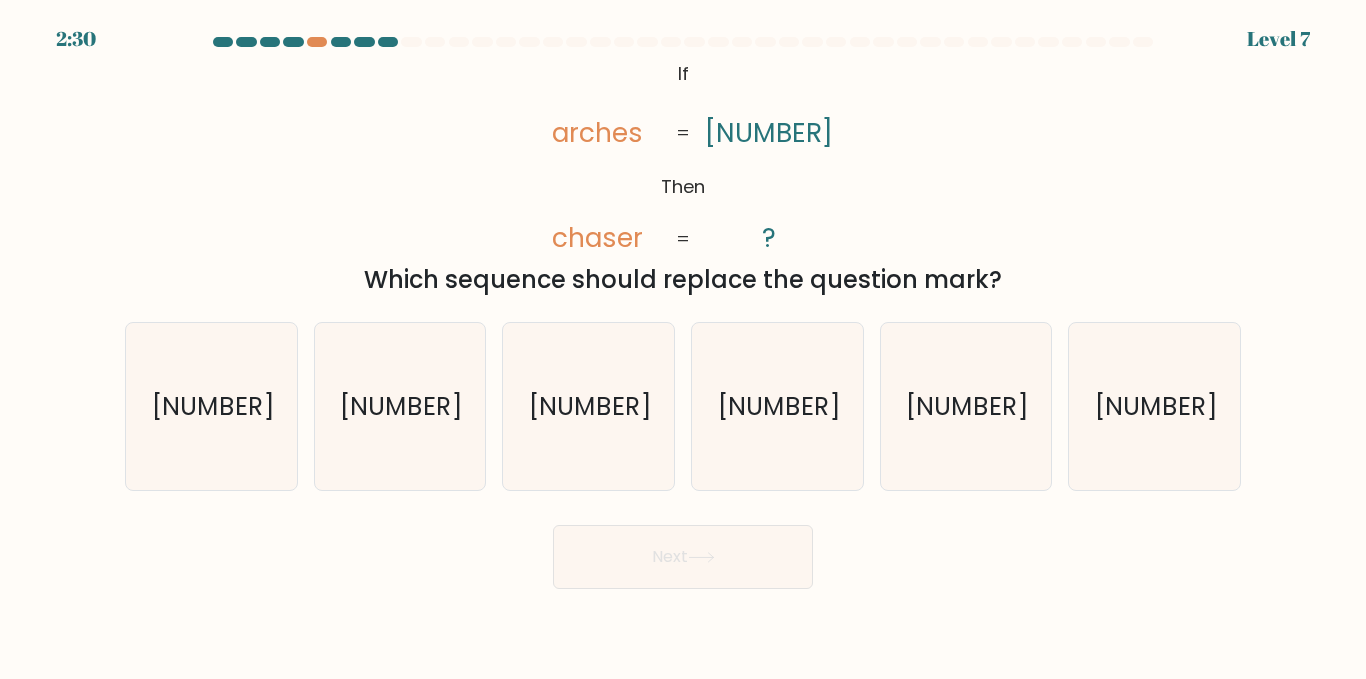 copy on "Which sequence should replace the question mark?" 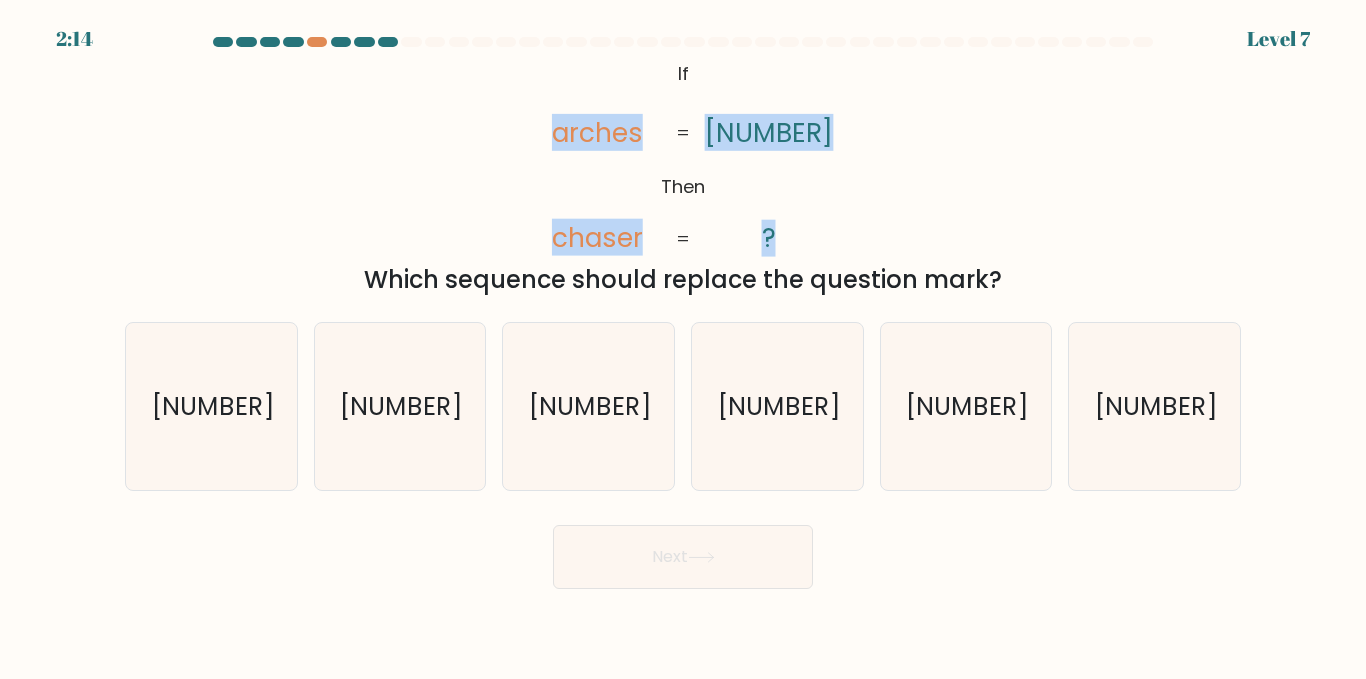 drag, startPoint x: 540, startPoint y: 136, endPoint x: 846, endPoint y: 220, distance: 317.32004 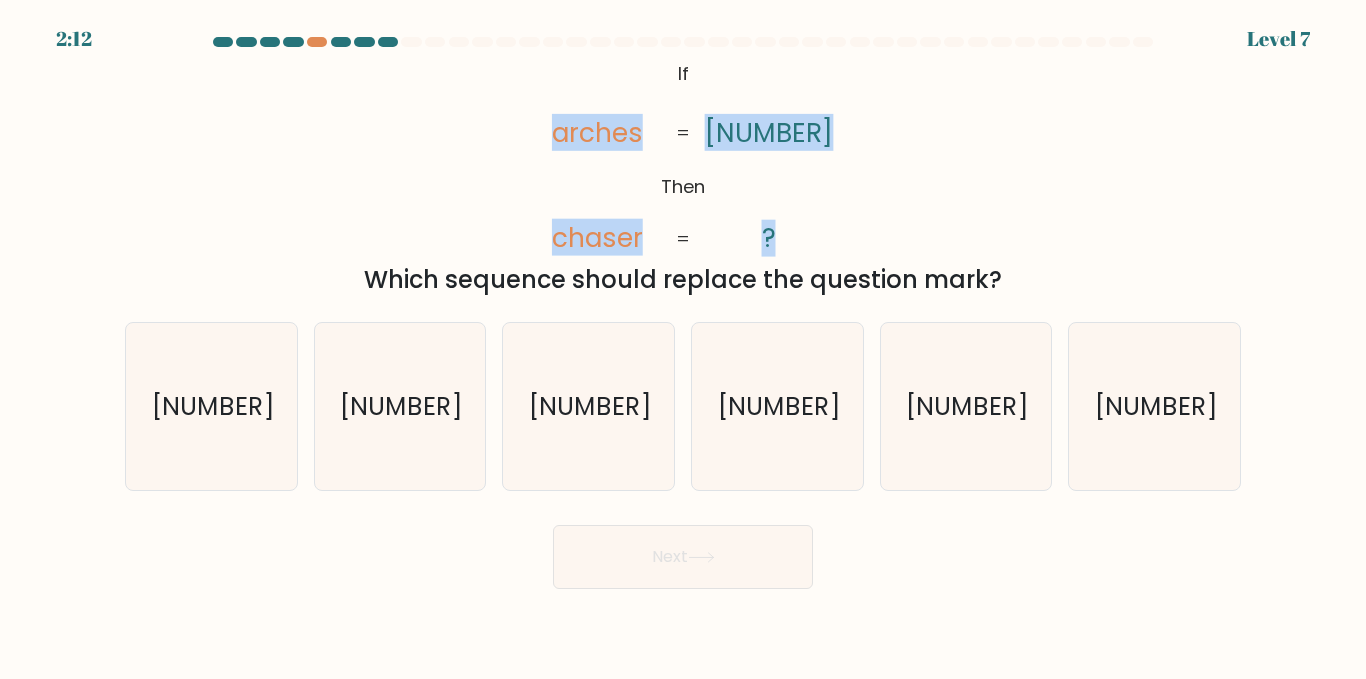 copy on "arches       chaser       [NUMBER]       ?" 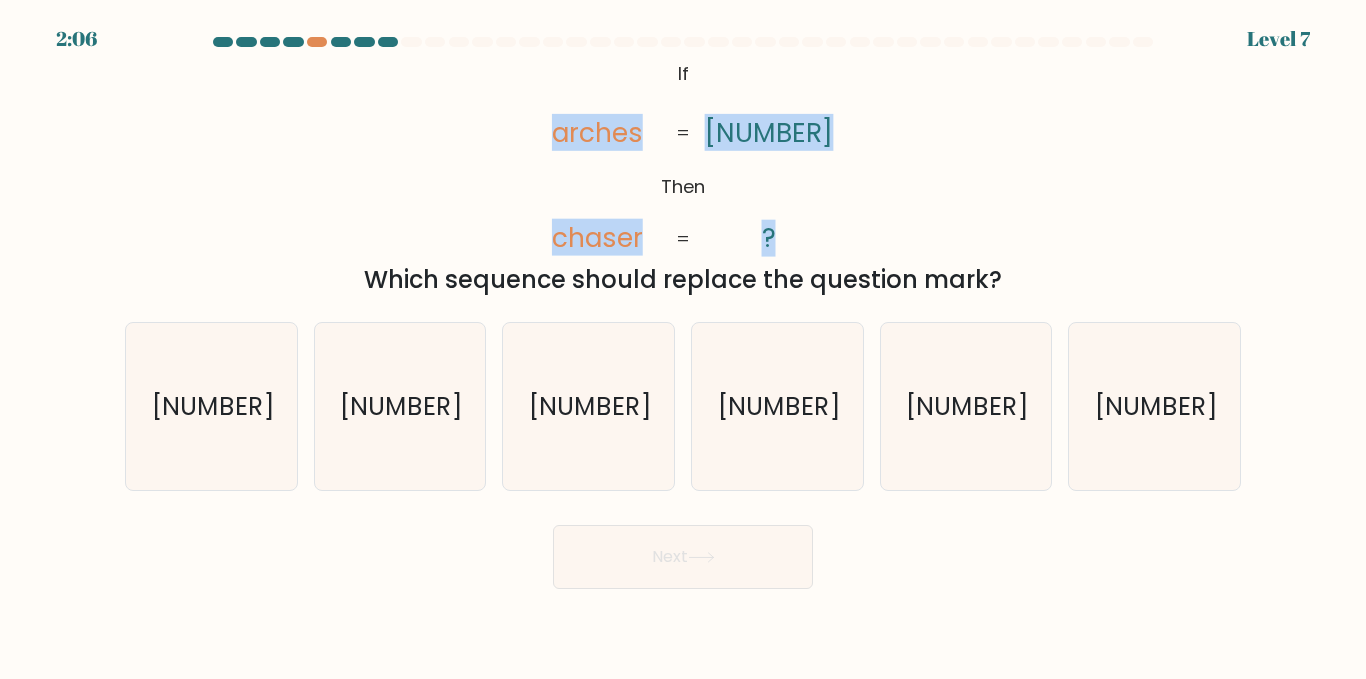 click on "@import url('https://fonts.googleapis.com/css?family=Abril+Fatface:400,100,100italic,300,300italic,400italic,500,500italic,700,700italic,900,900italic');           If       Then       arches       chaser       [NUMBER]       ?       =       =
Which sequence should replace the question mark?" at bounding box center [683, 176] 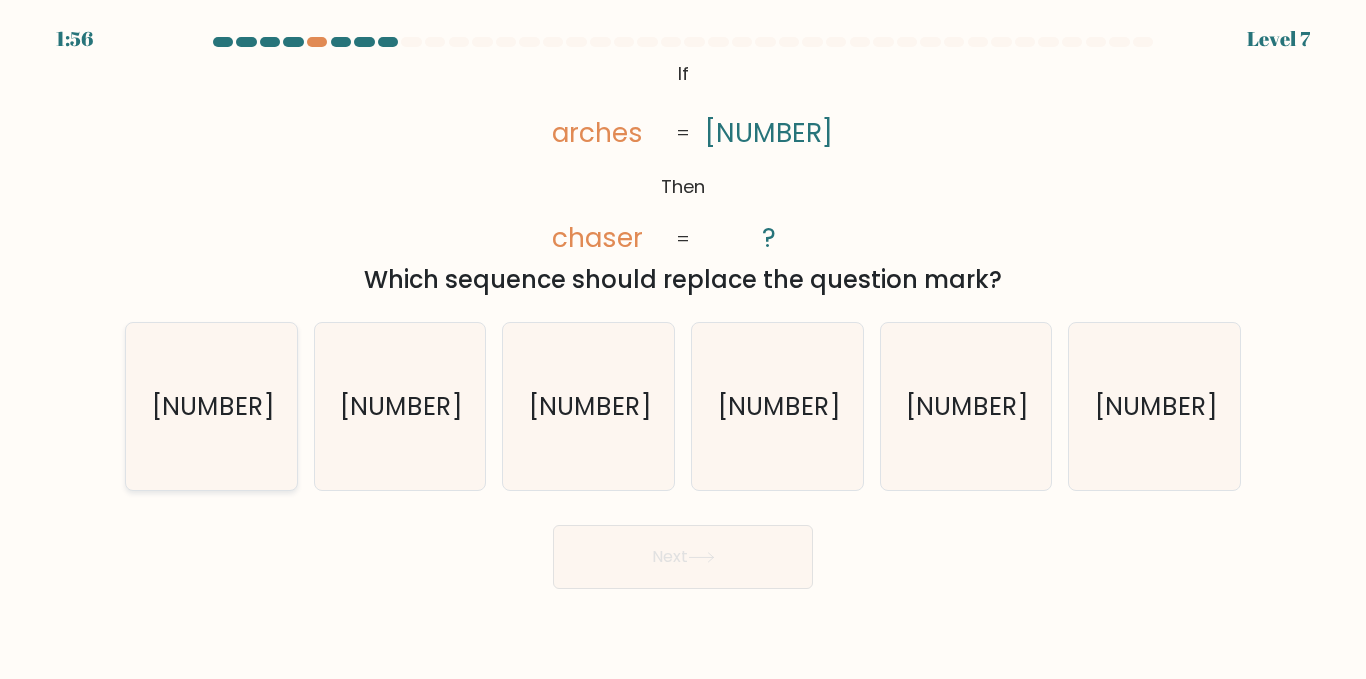 click on "[NUMBER]" 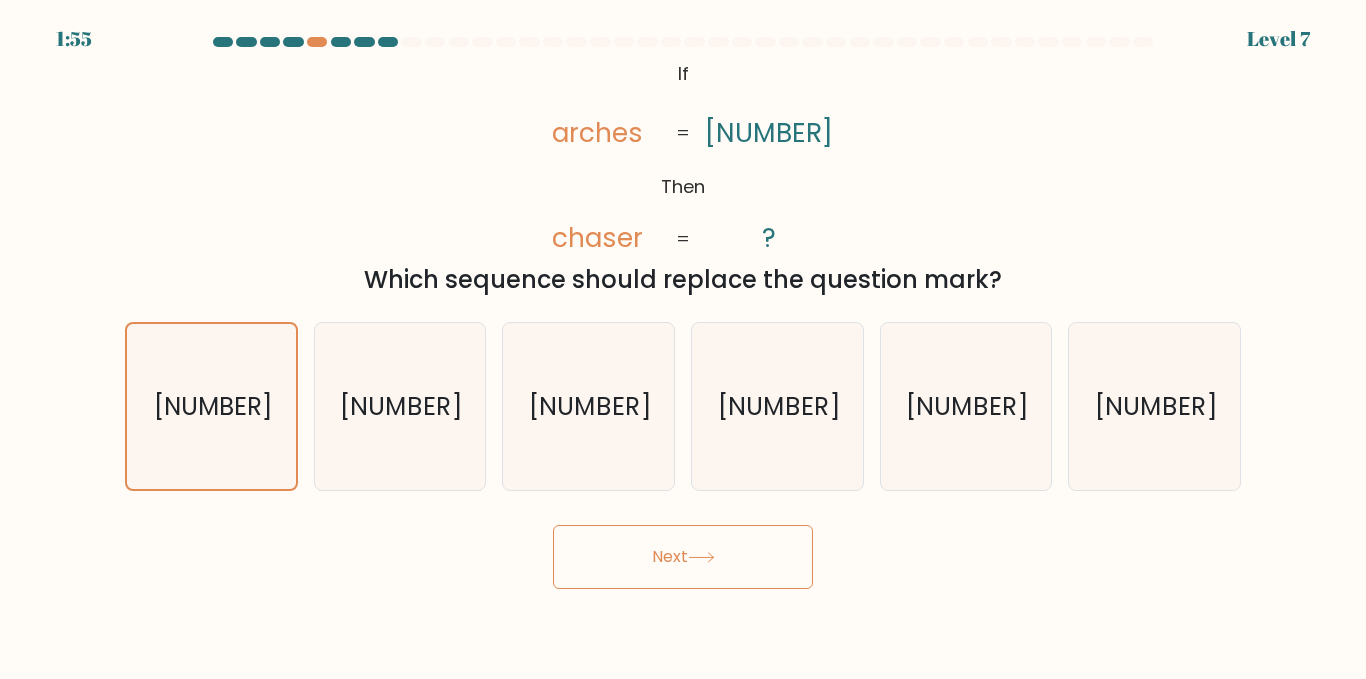 click on "Next" at bounding box center (683, 557) 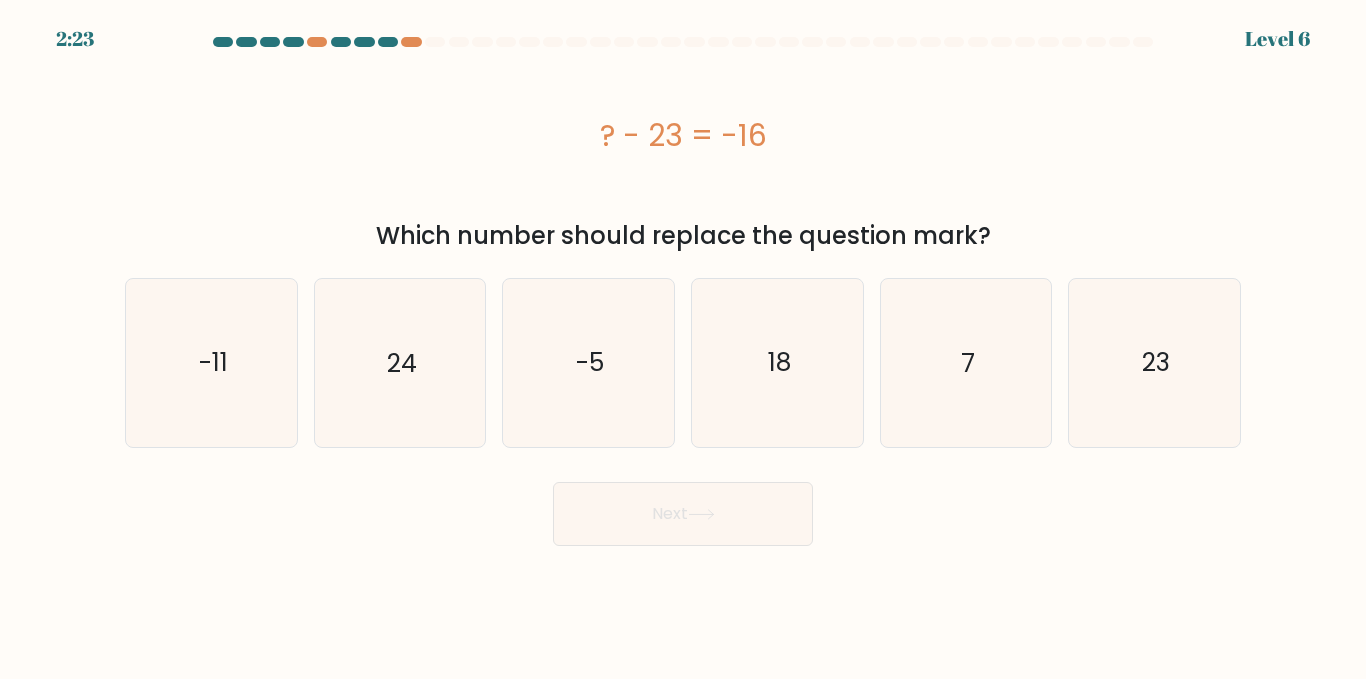 type 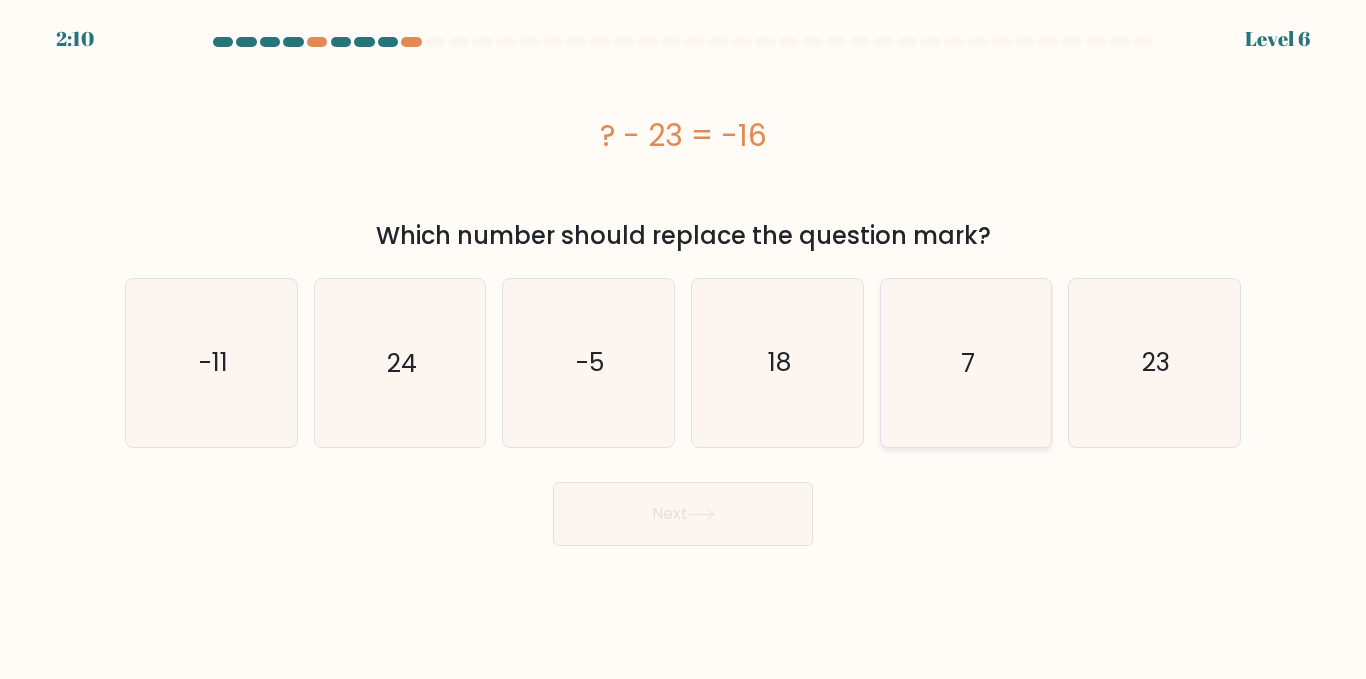 click on "7" 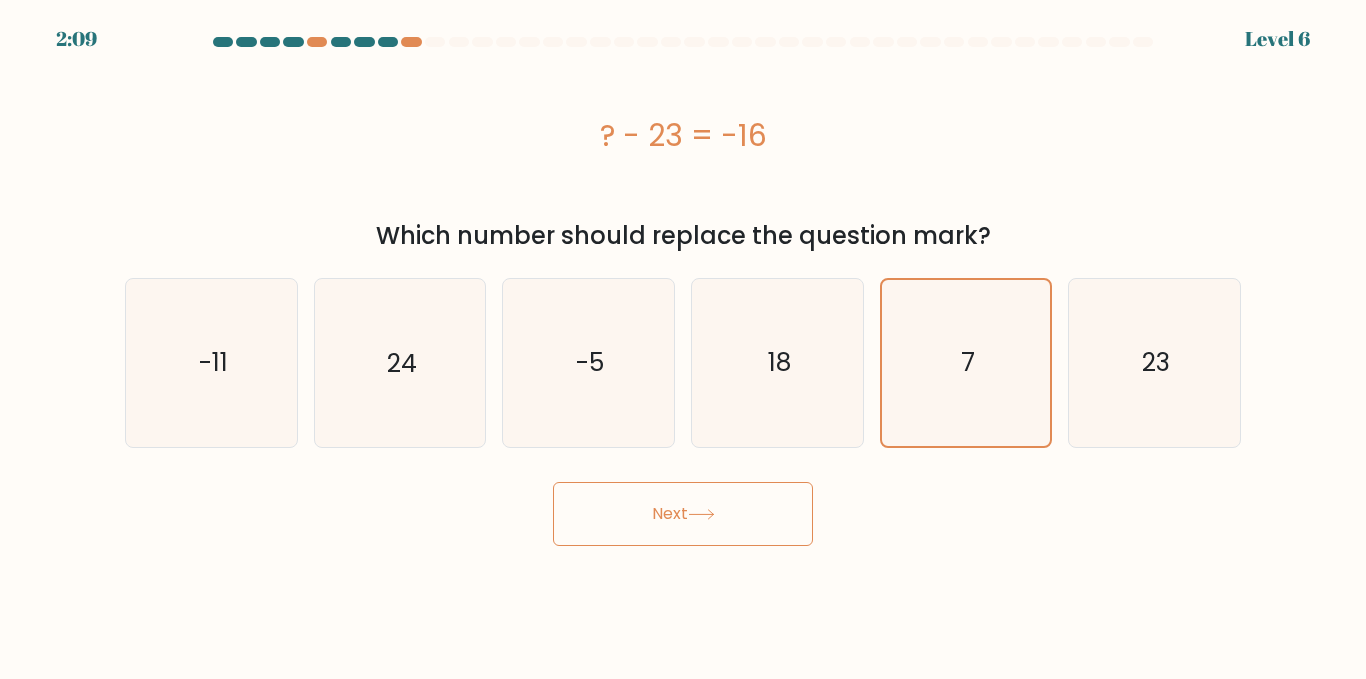 click on "Next" at bounding box center [683, 514] 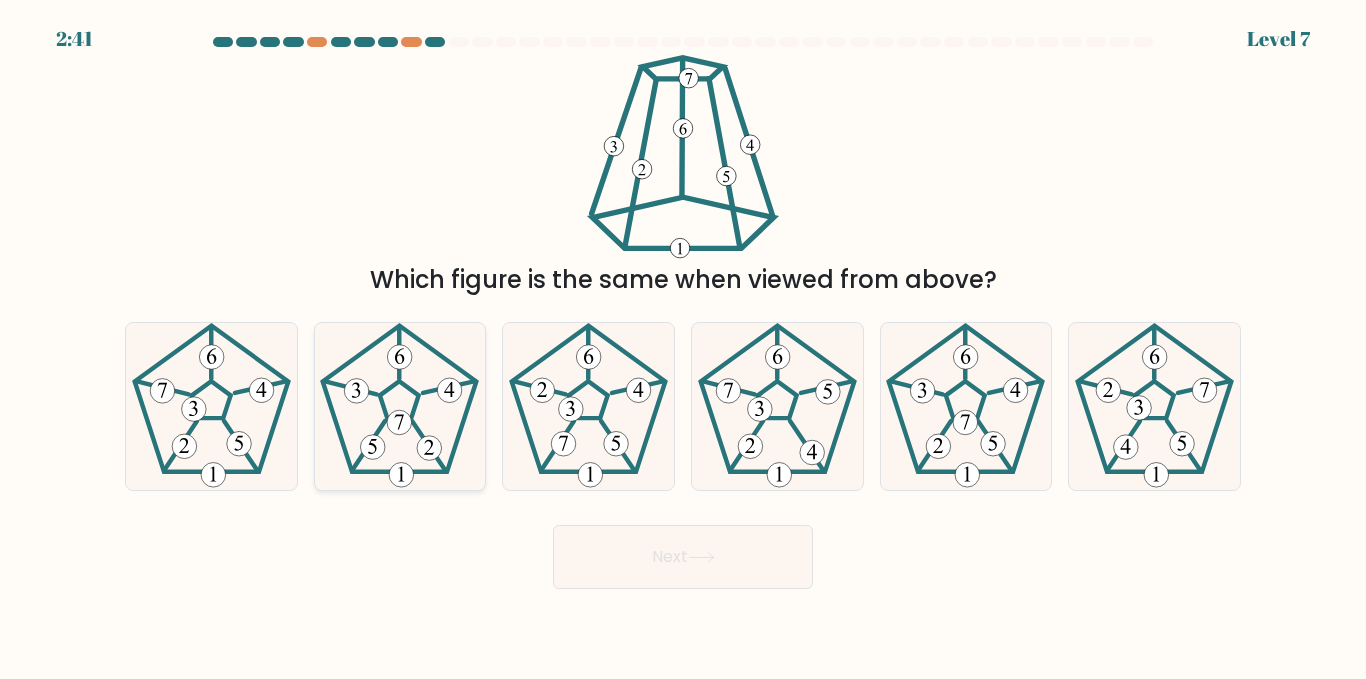 click 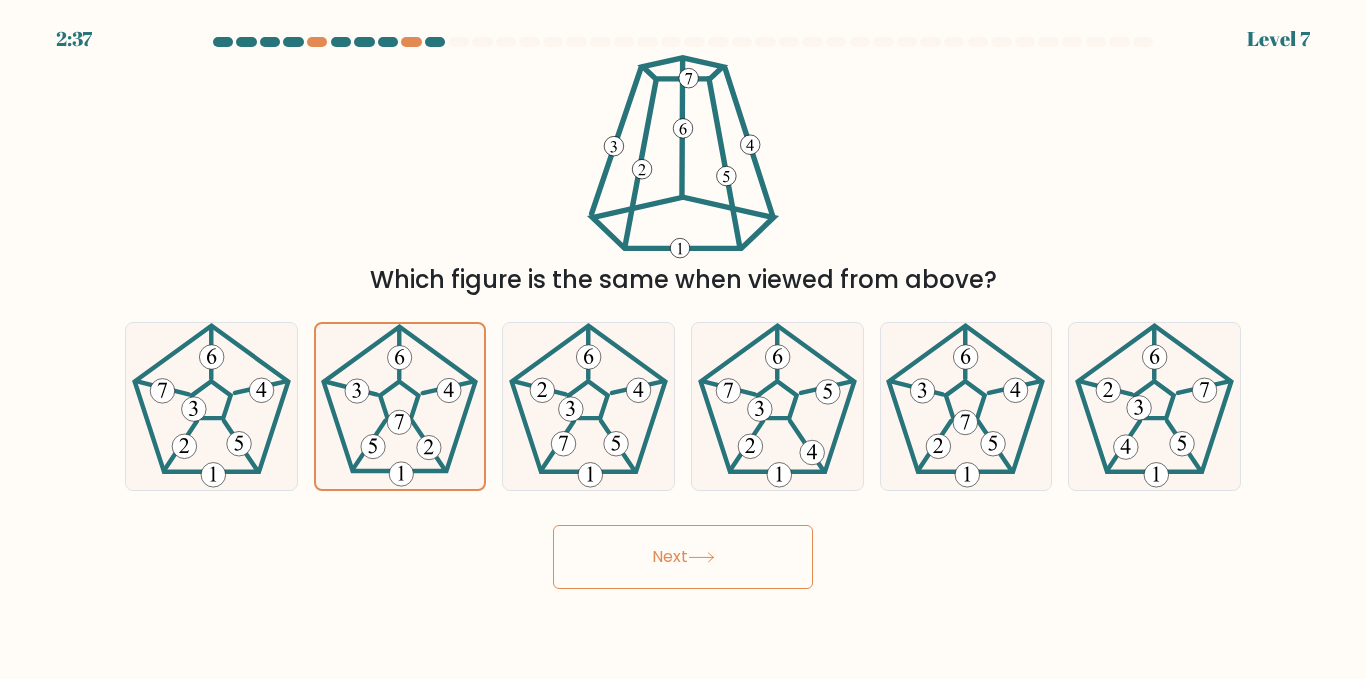 drag, startPoint x: 699, startPoint y: 568, endPoint x: 785, endPoint y: 647, distance: 116.777565 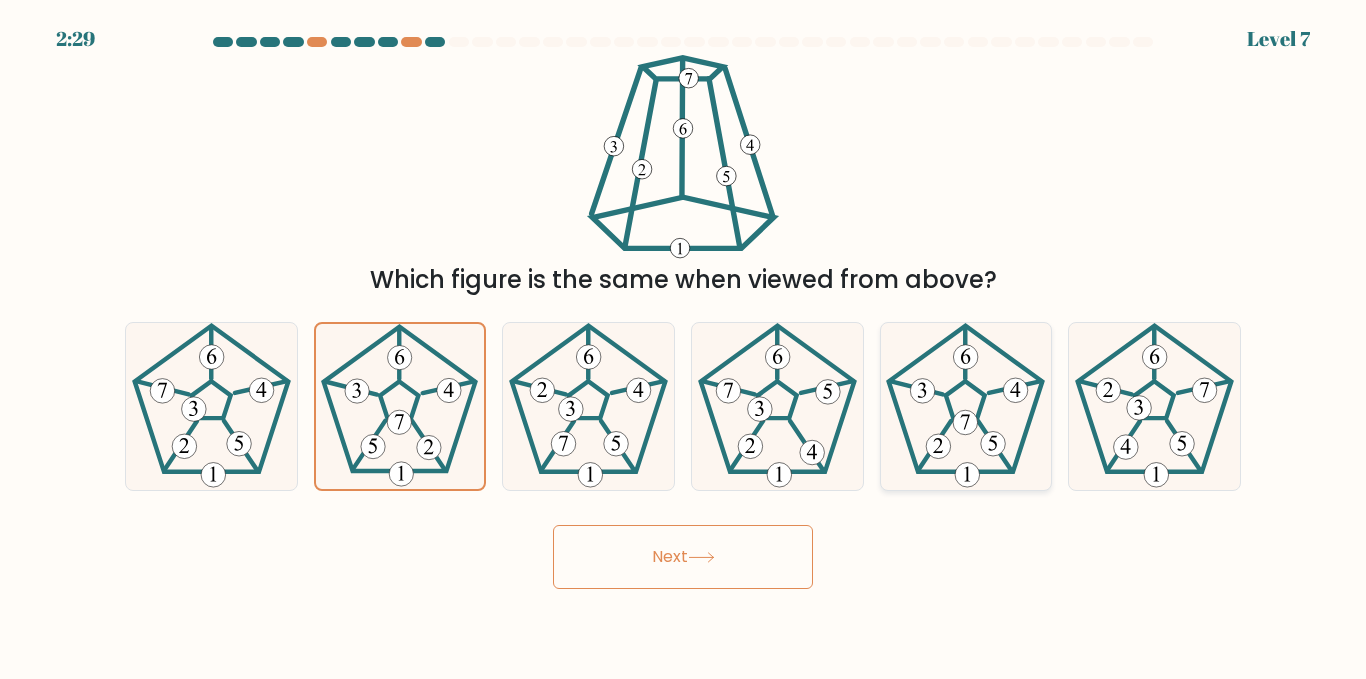 click 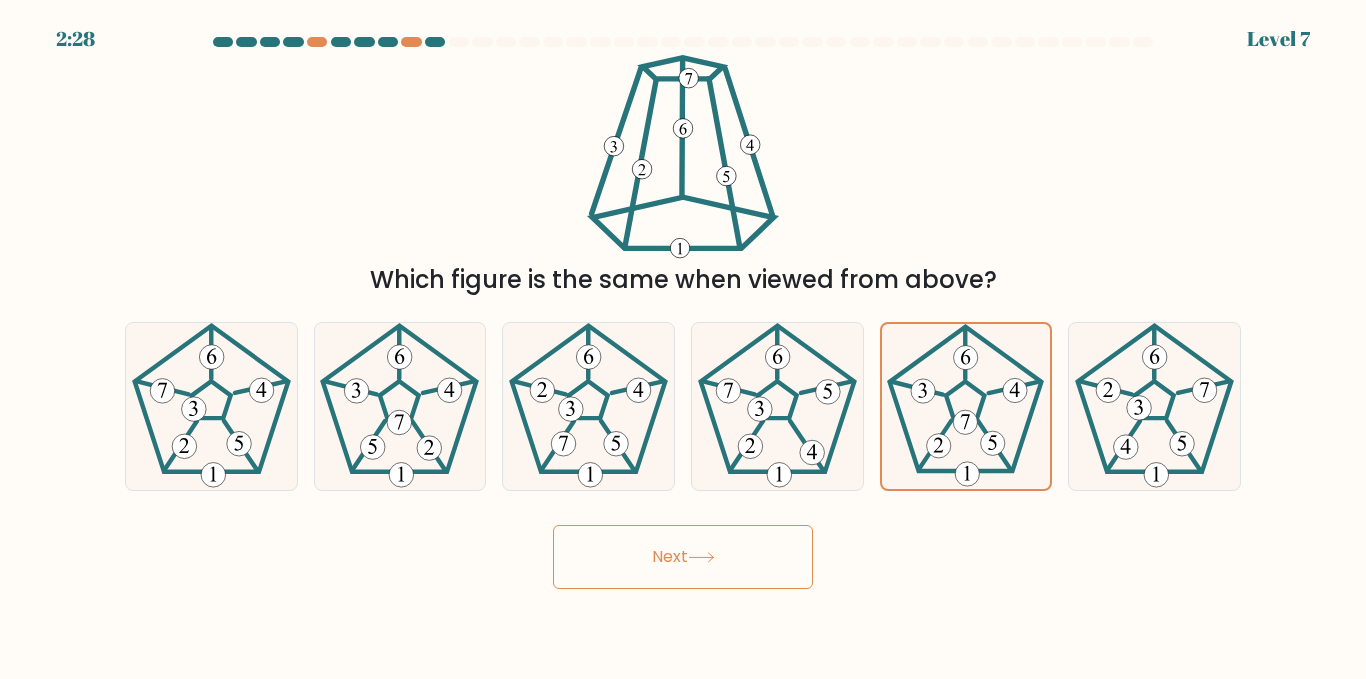 click 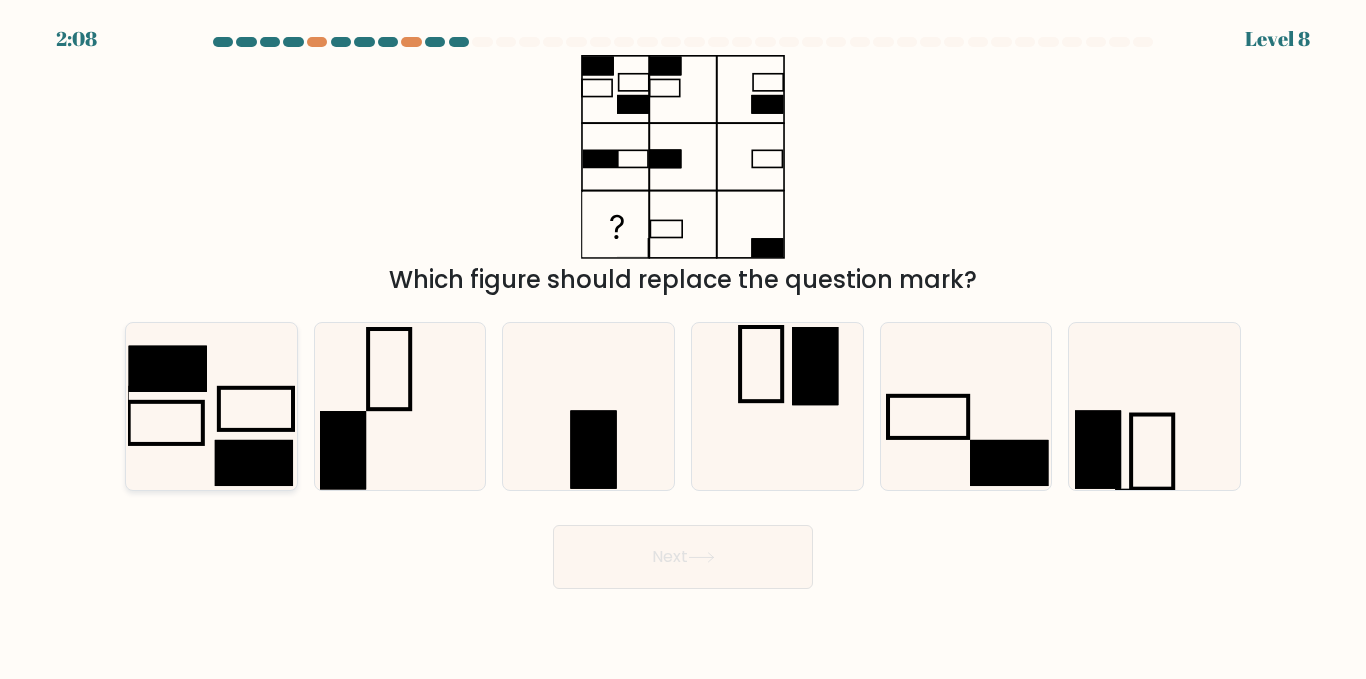 click 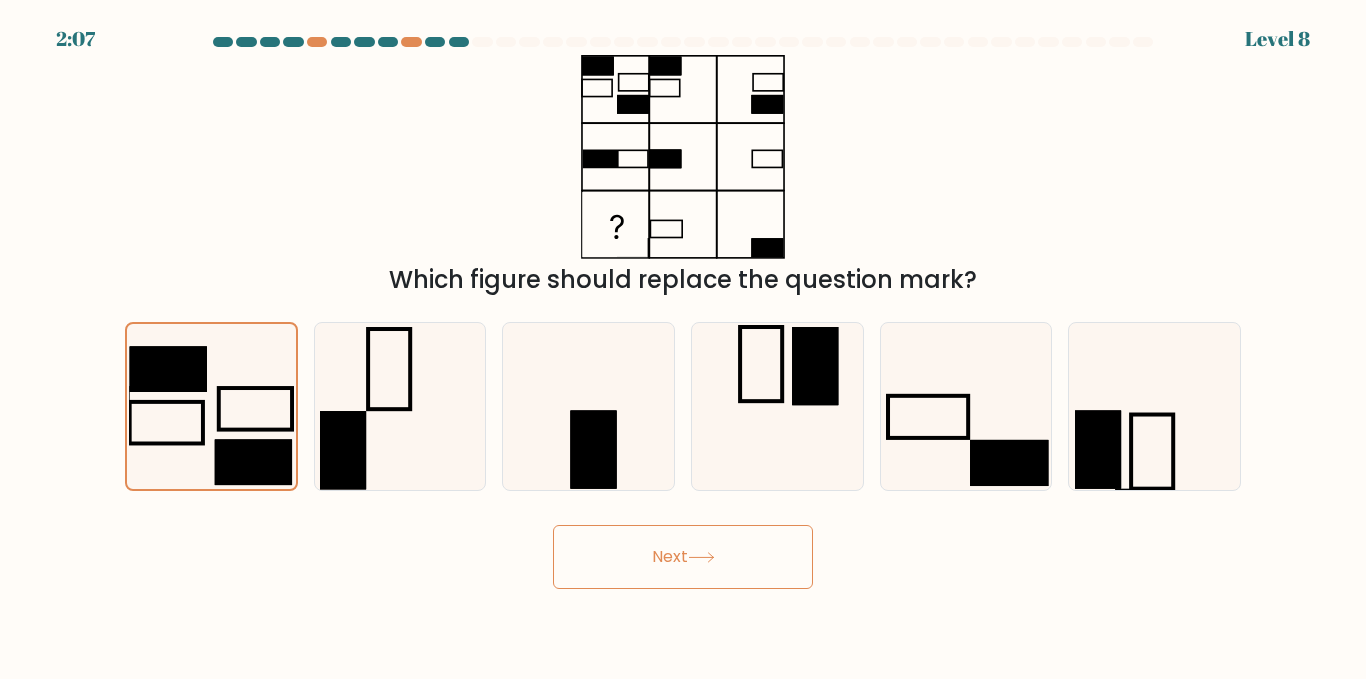 click on "Next" at bounding box center (683, 557) 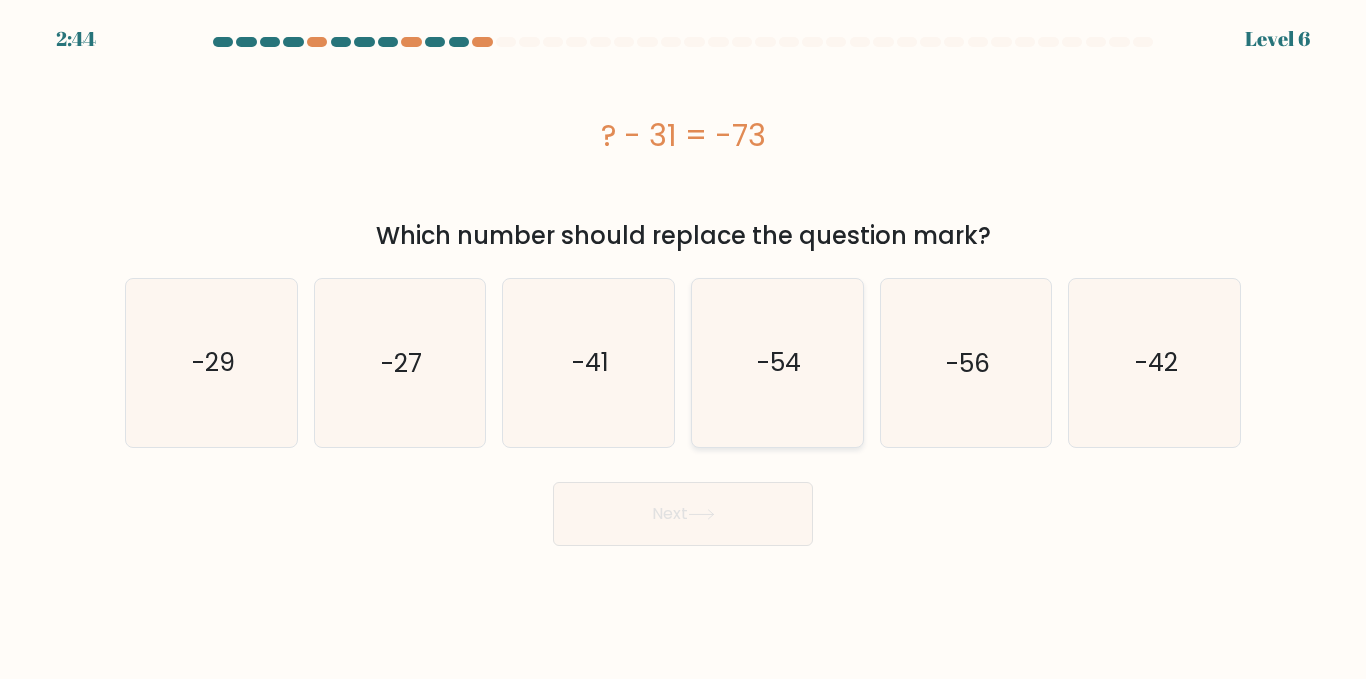click on "-54" 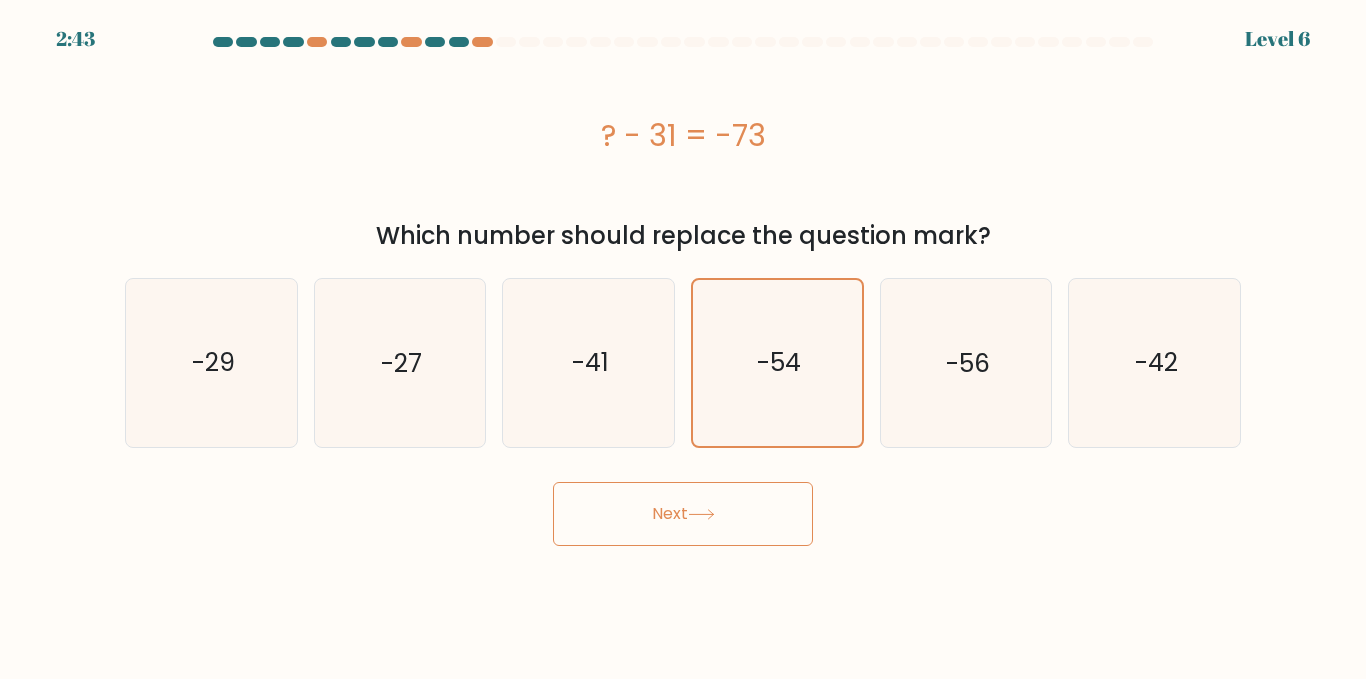 click on "Next" at bounding box center [683, 514] 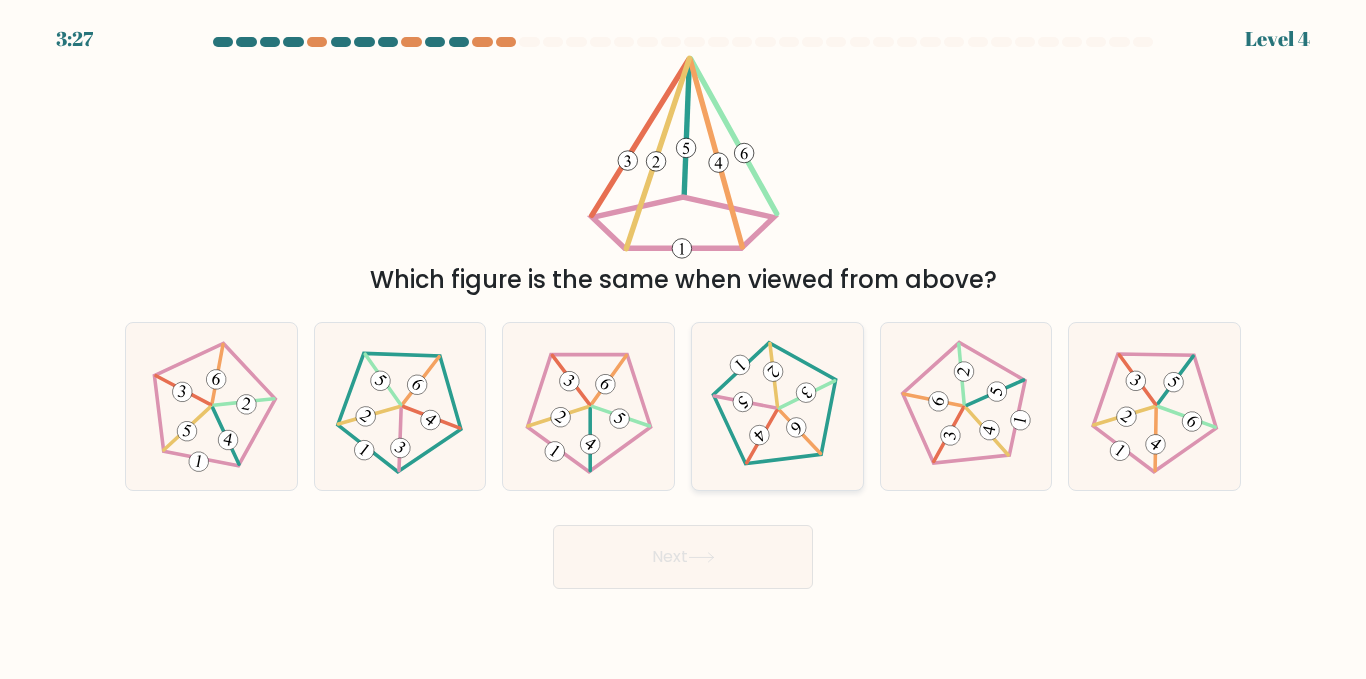 click 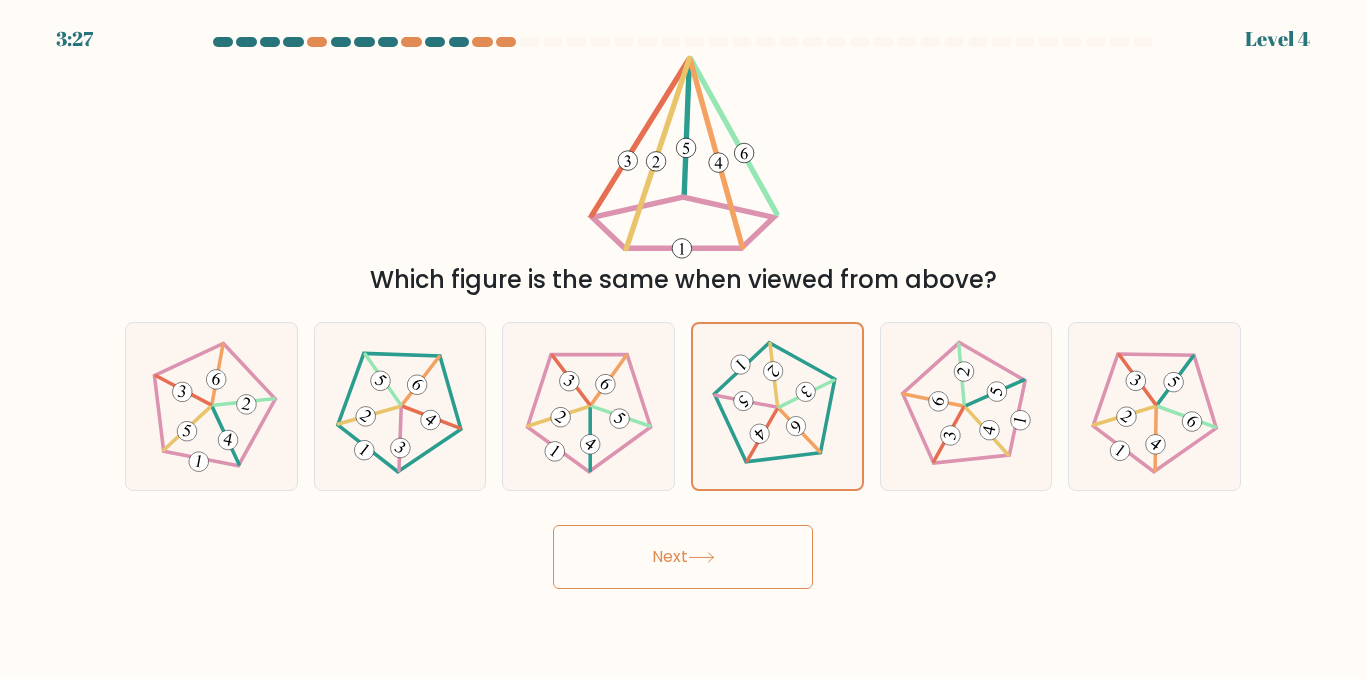 click on "Next" at bounding box center (683, 557) 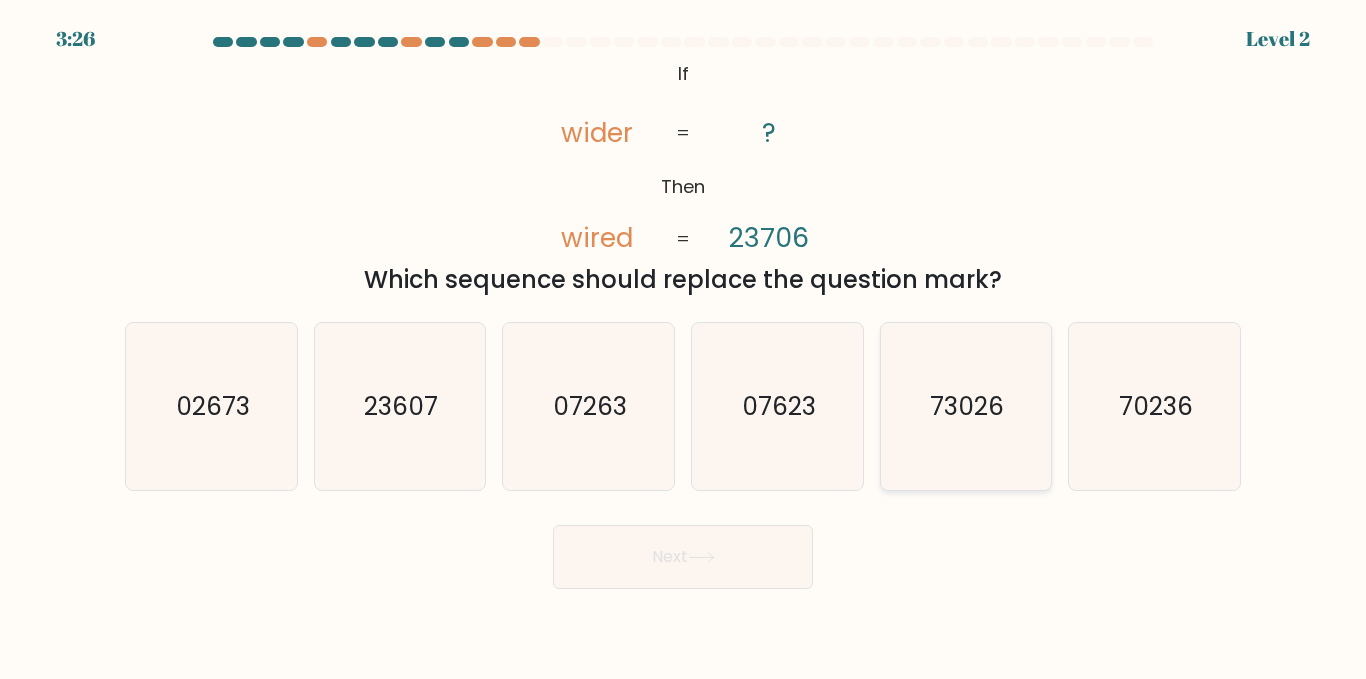 click on "73026" at bounding box center [966, 406] 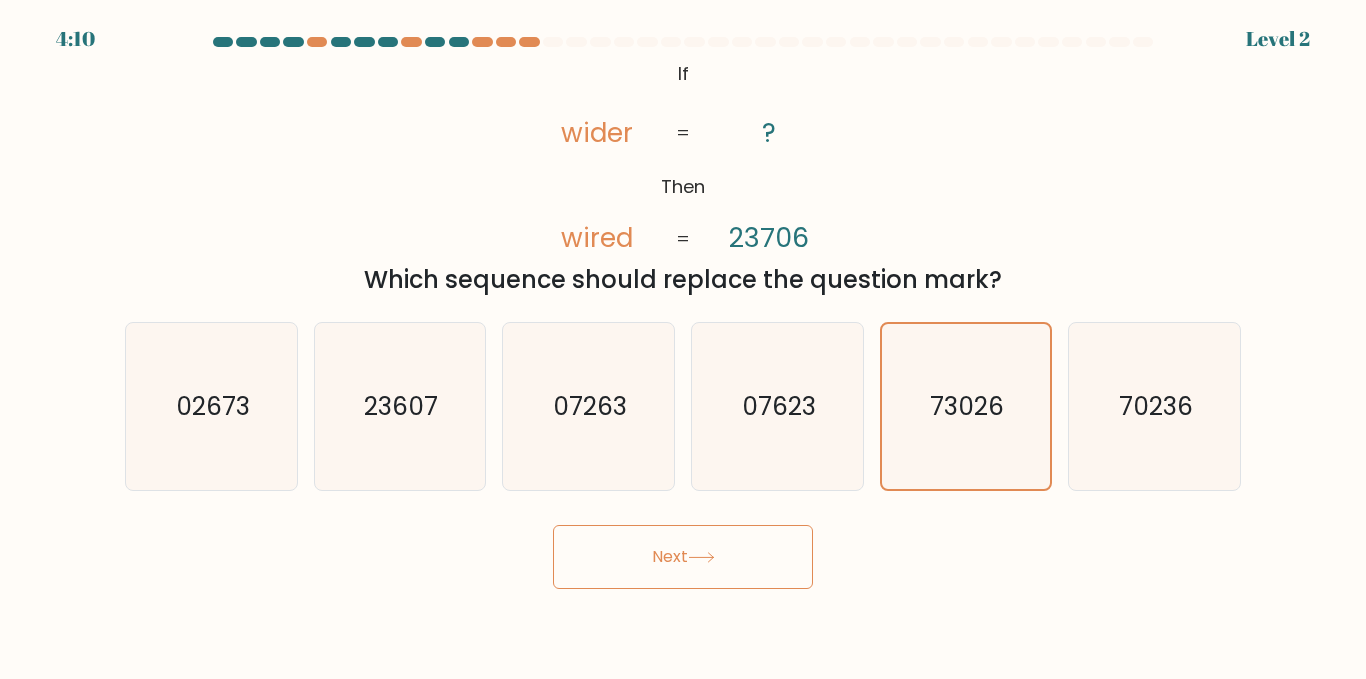 click on "Next" at bounding box center (683, 557) 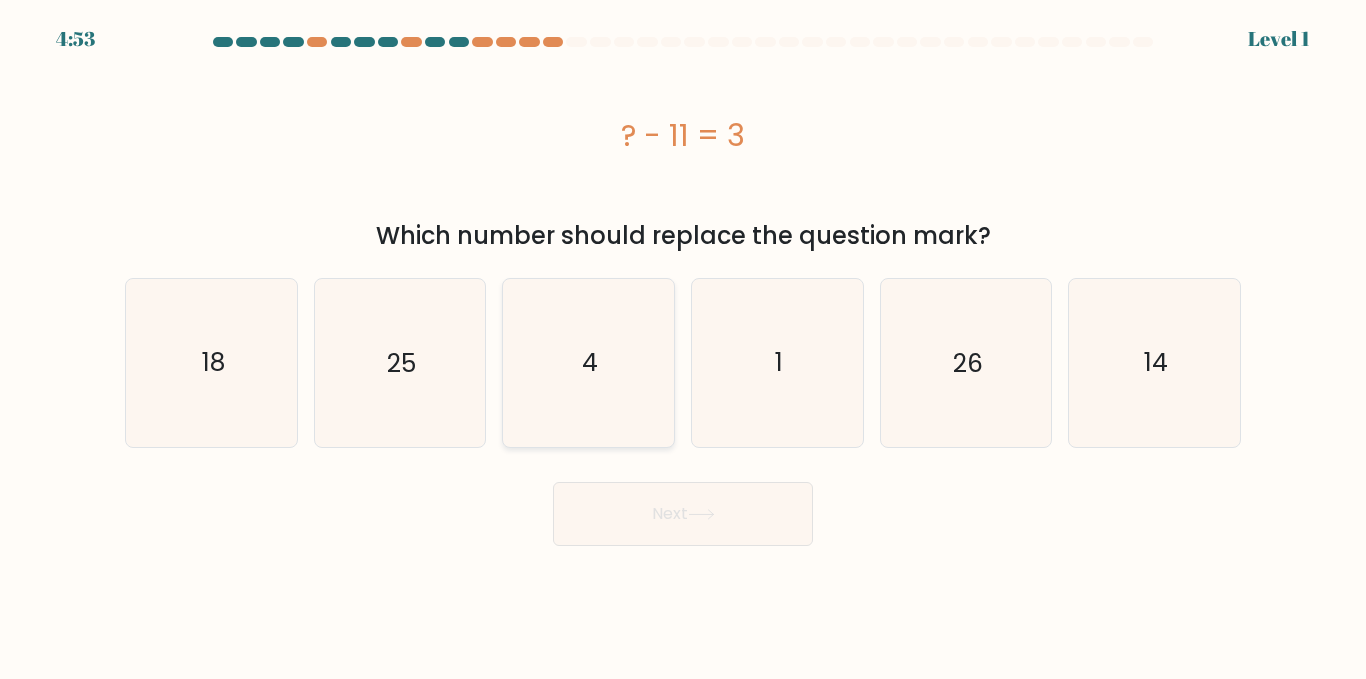 click on "4" 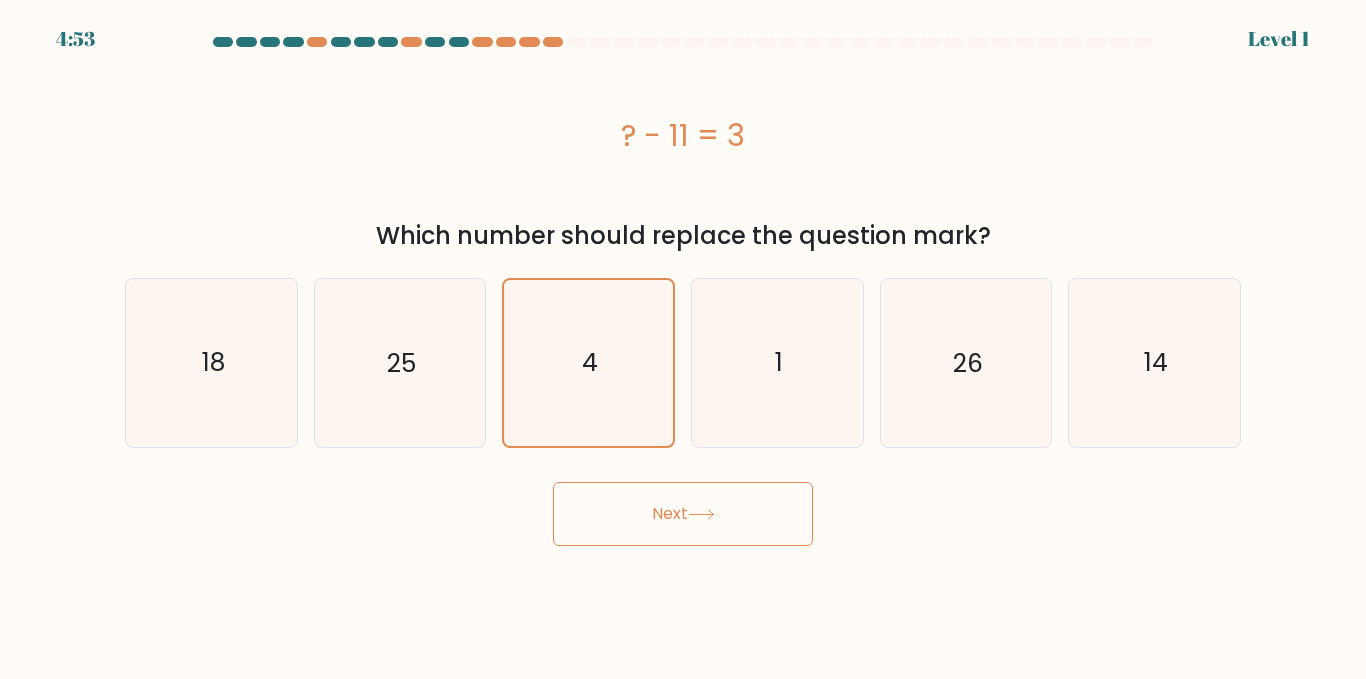 click on "Next" at bounding box center (683, 514) 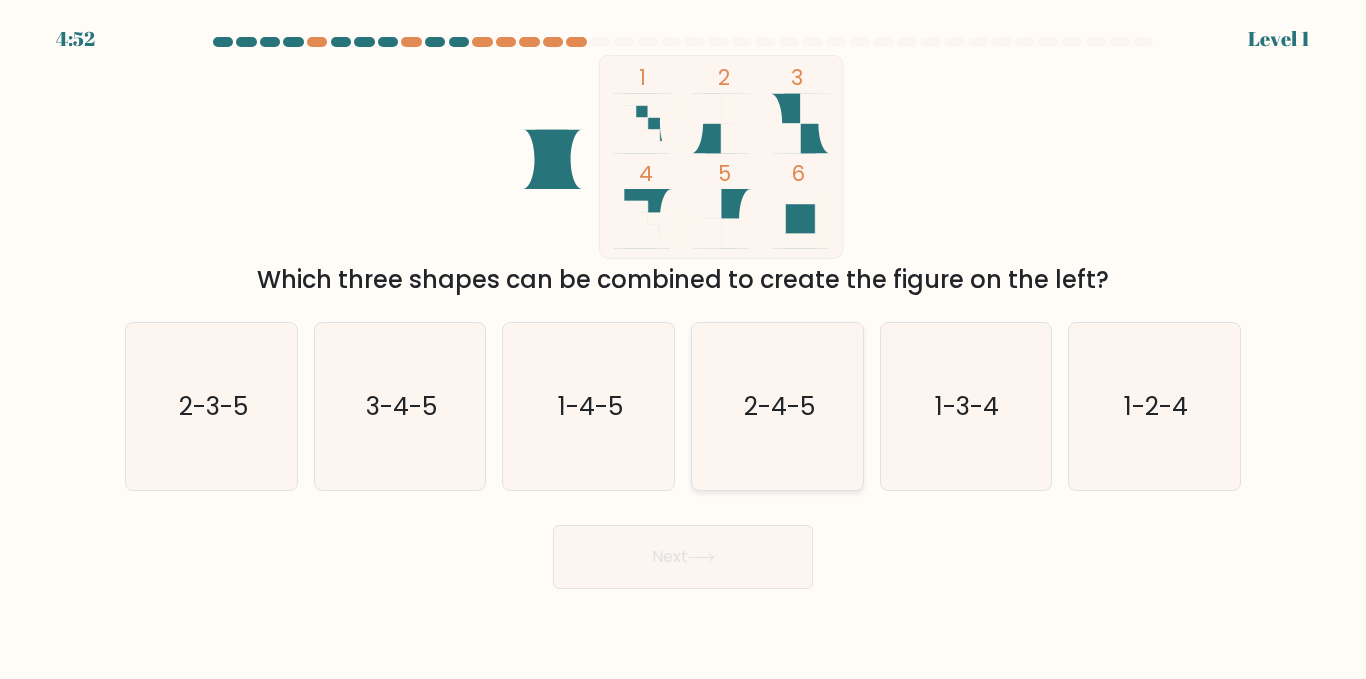 click on "2-4-5" 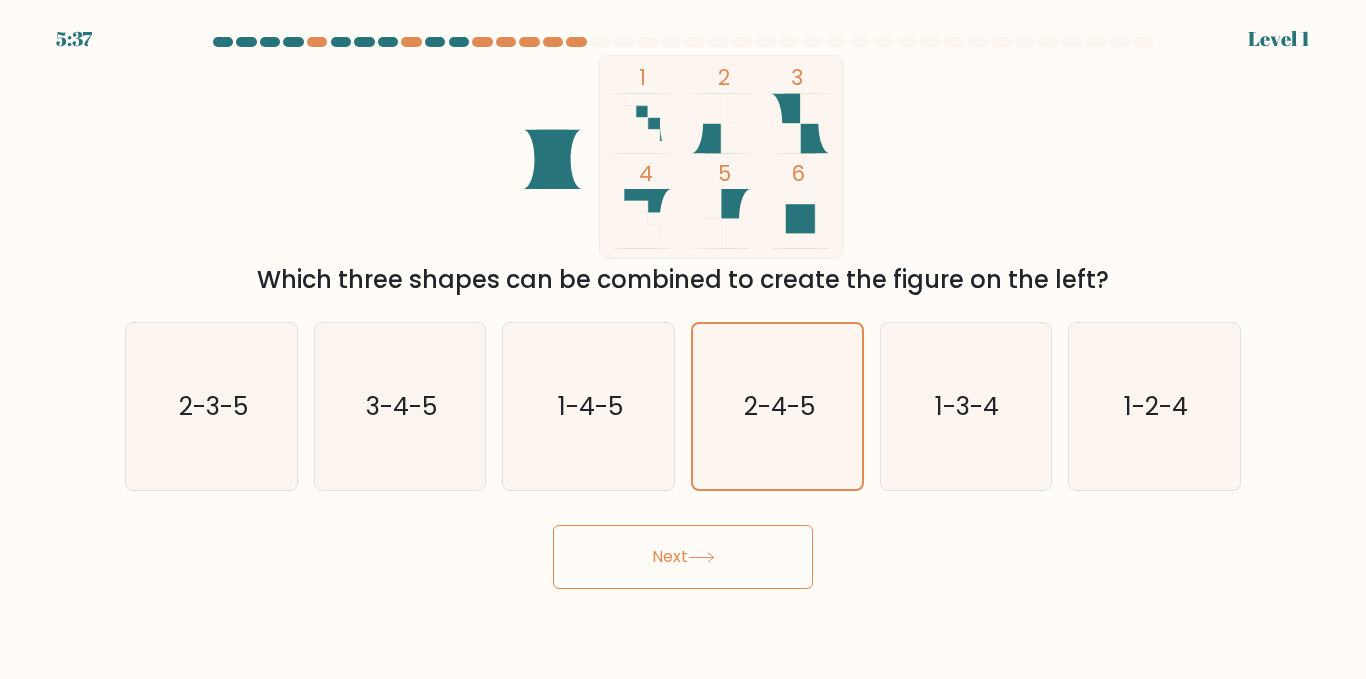 click on "Next" at bounding box center (683, 557) 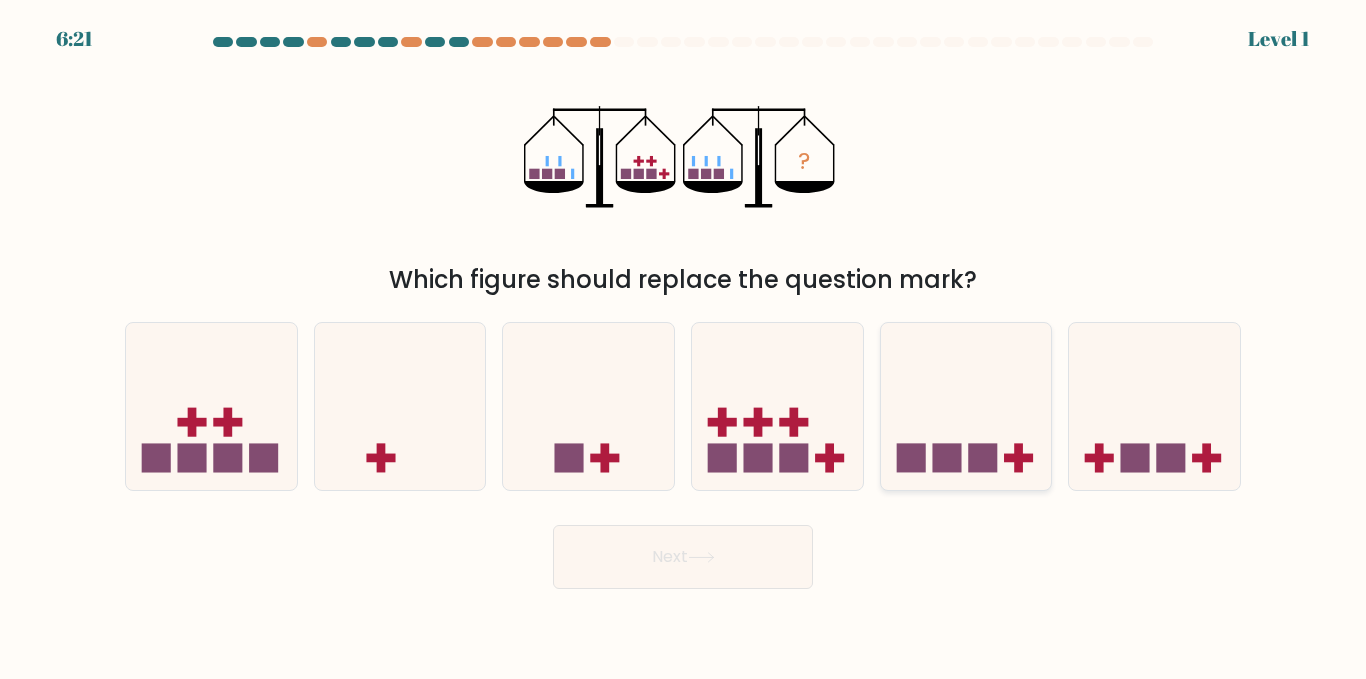 click 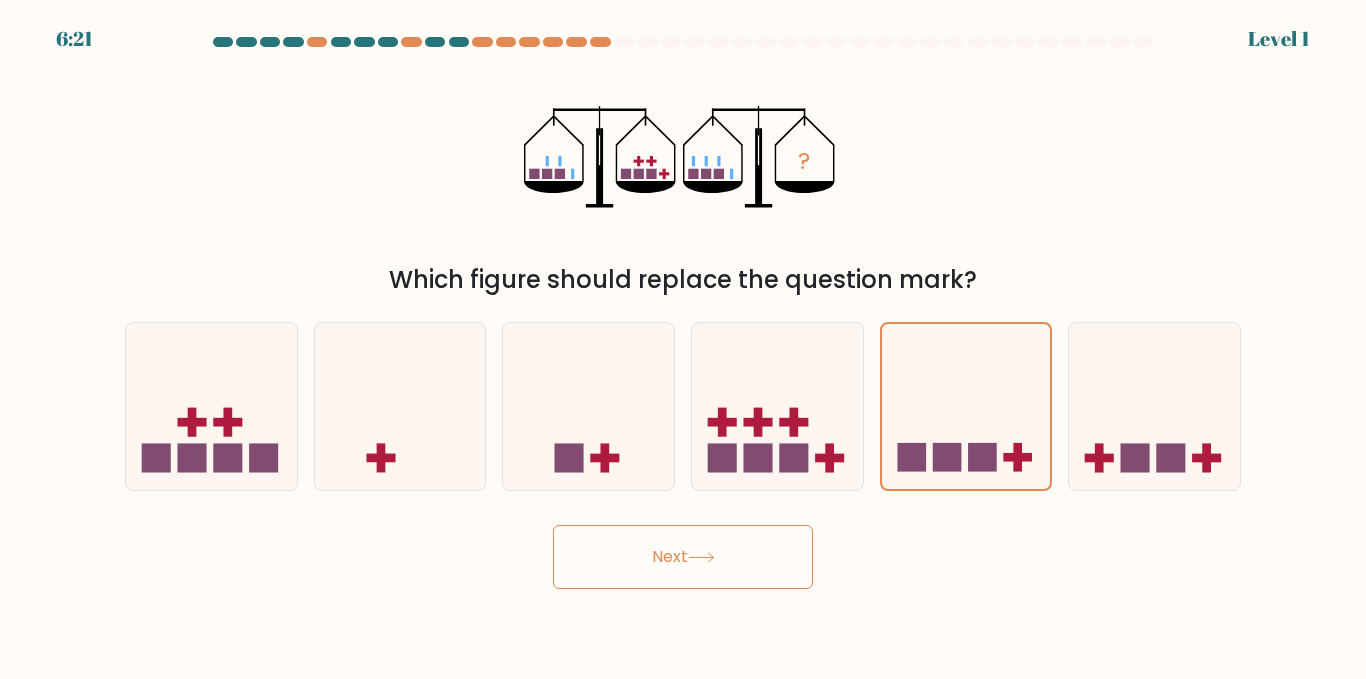 click on "Next" at bounding box center [683, 557] 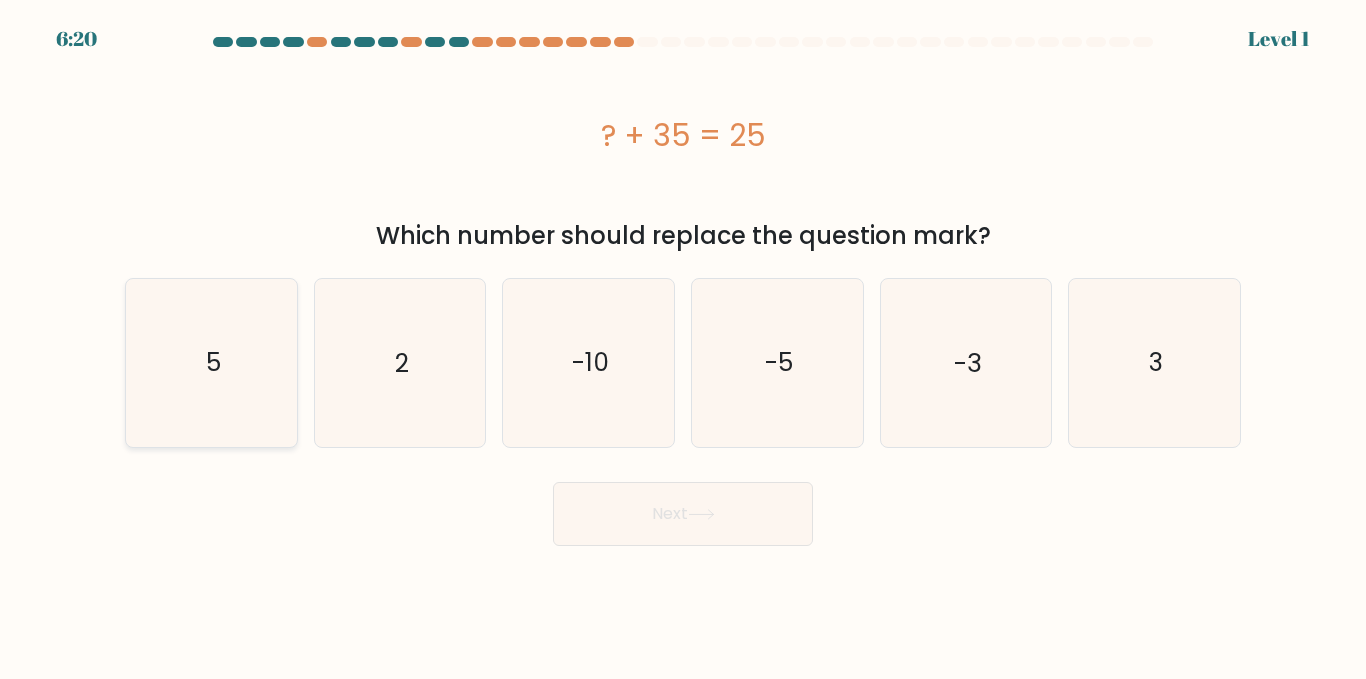 click on "5" 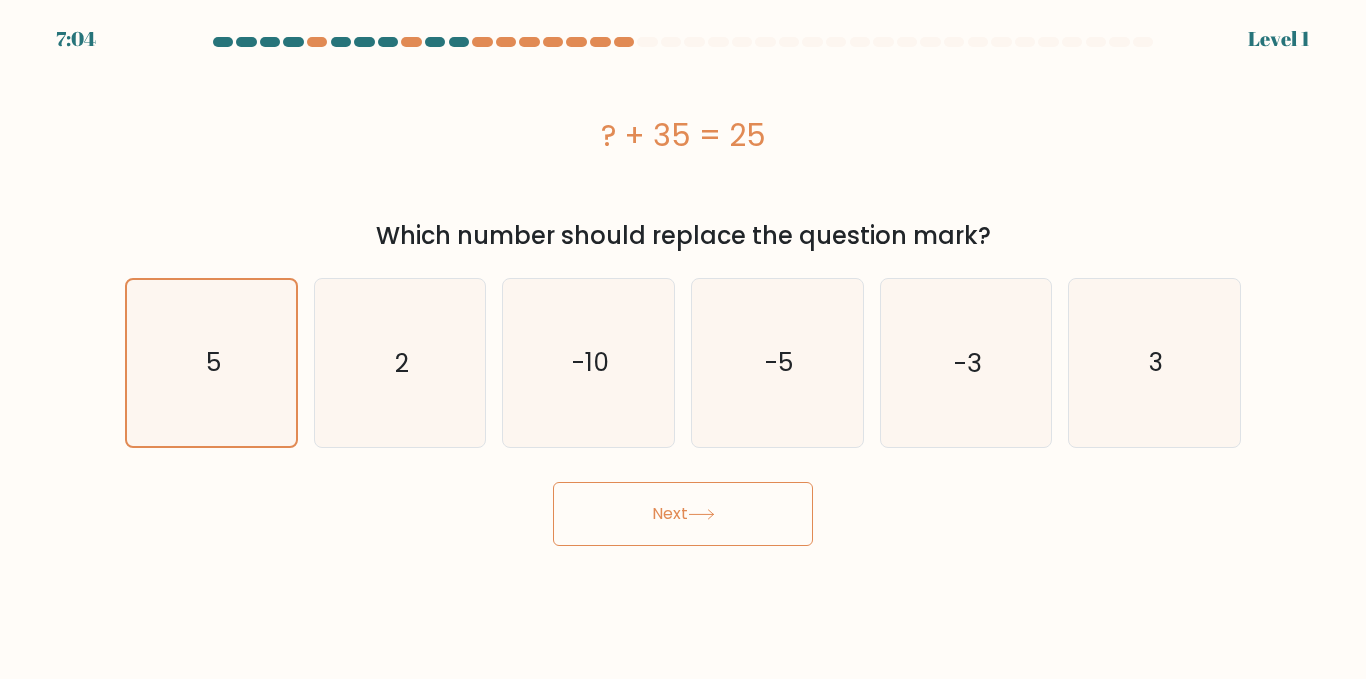 click on "Next" at bounding box center (683, 514) 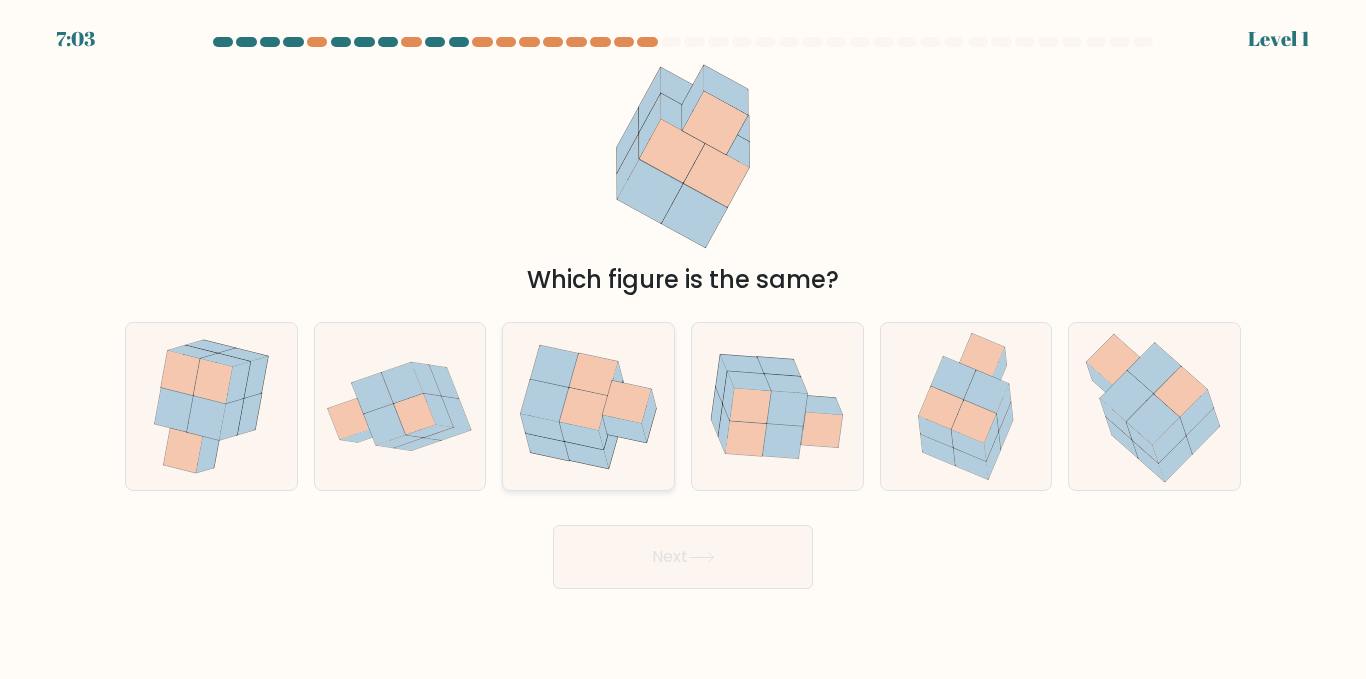 click 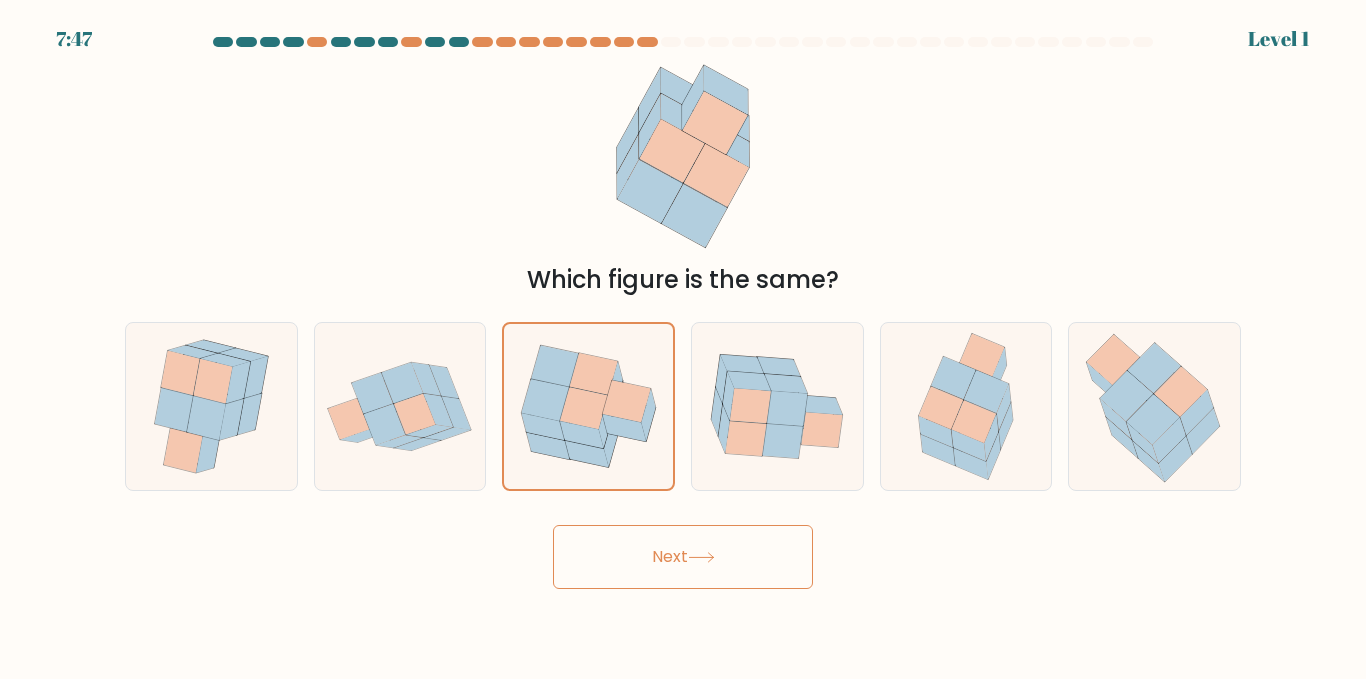 click on "Next" at bounding box center [683, 557] 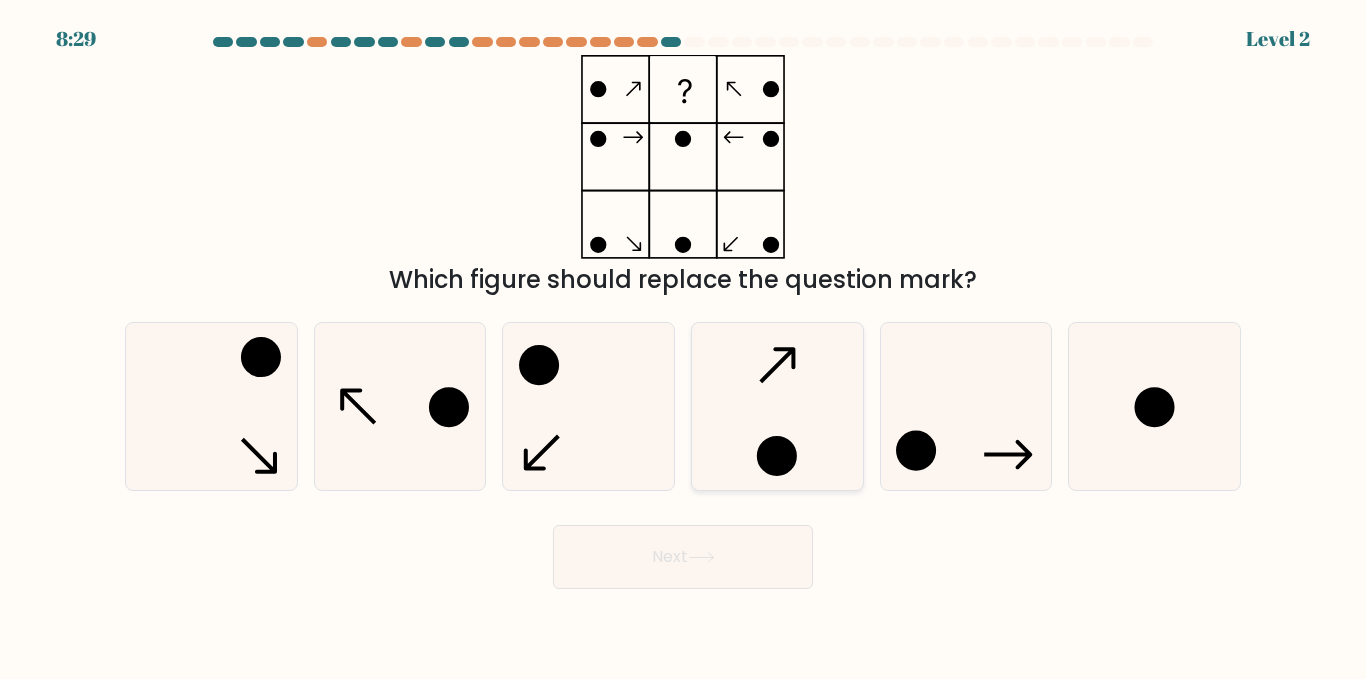 click 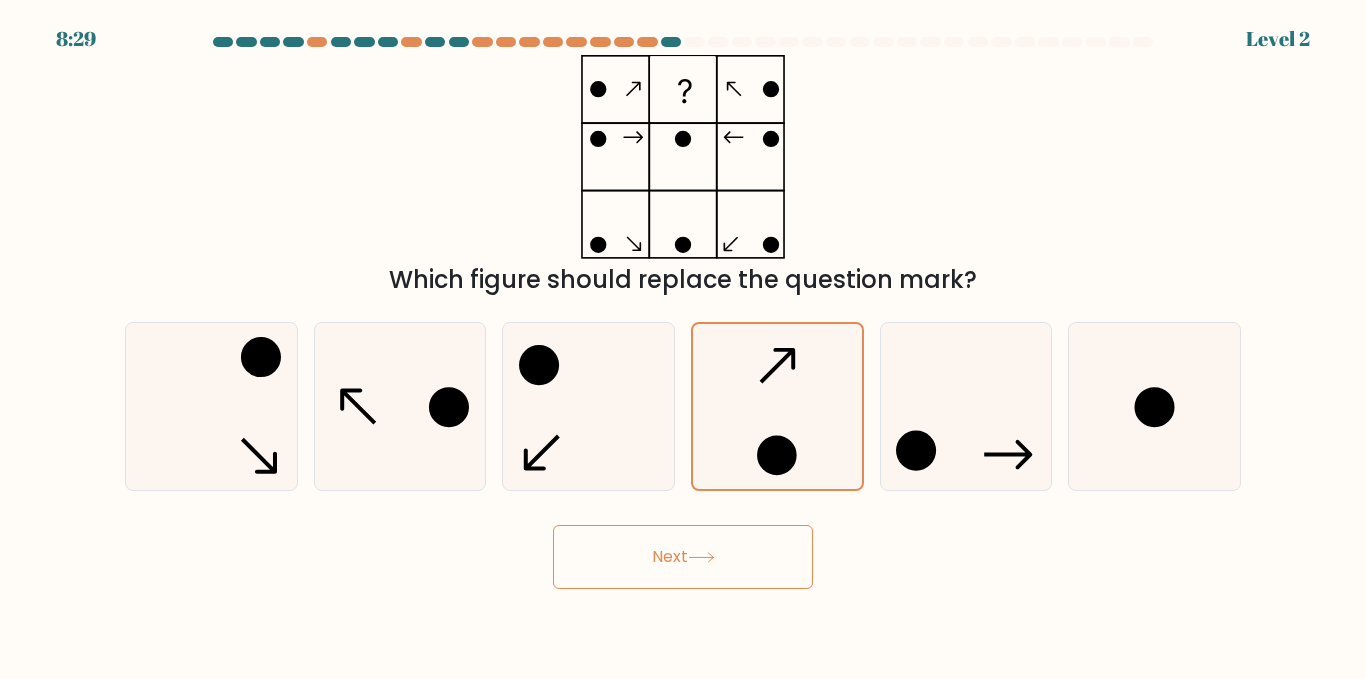 click on "Next" at bounding box center [683, 557] 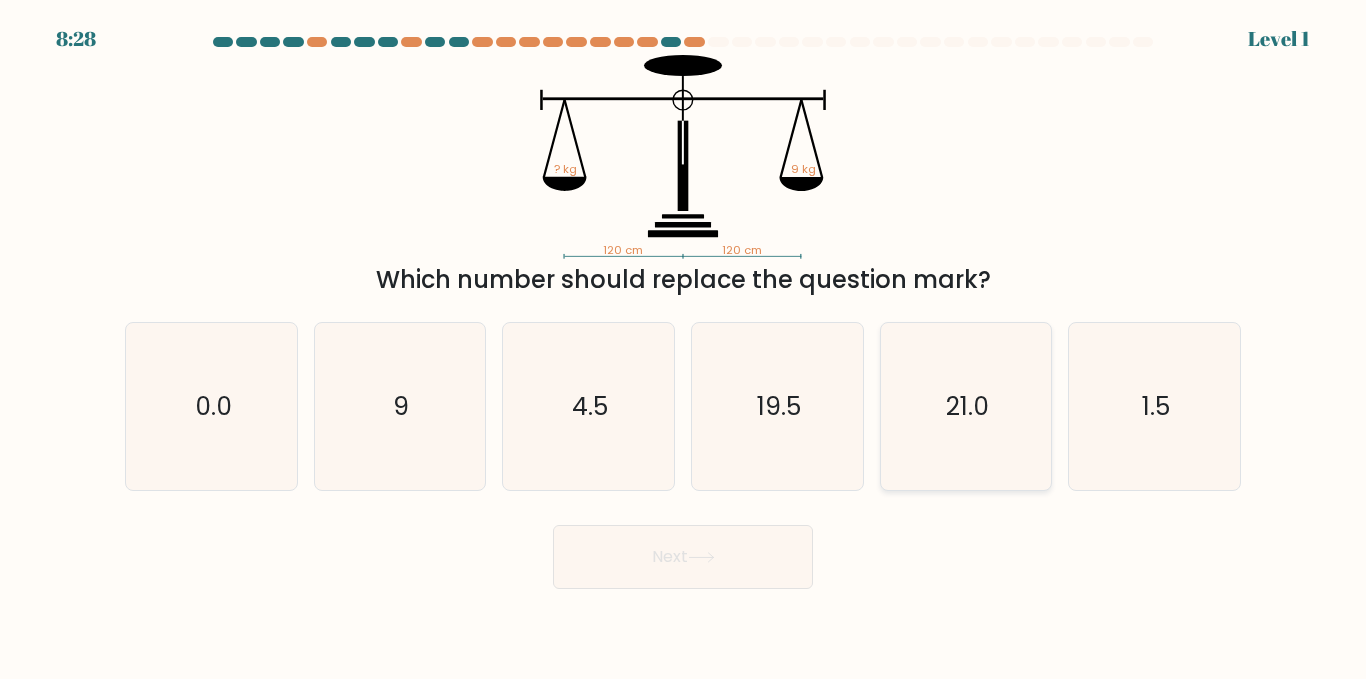 click on "21.0" 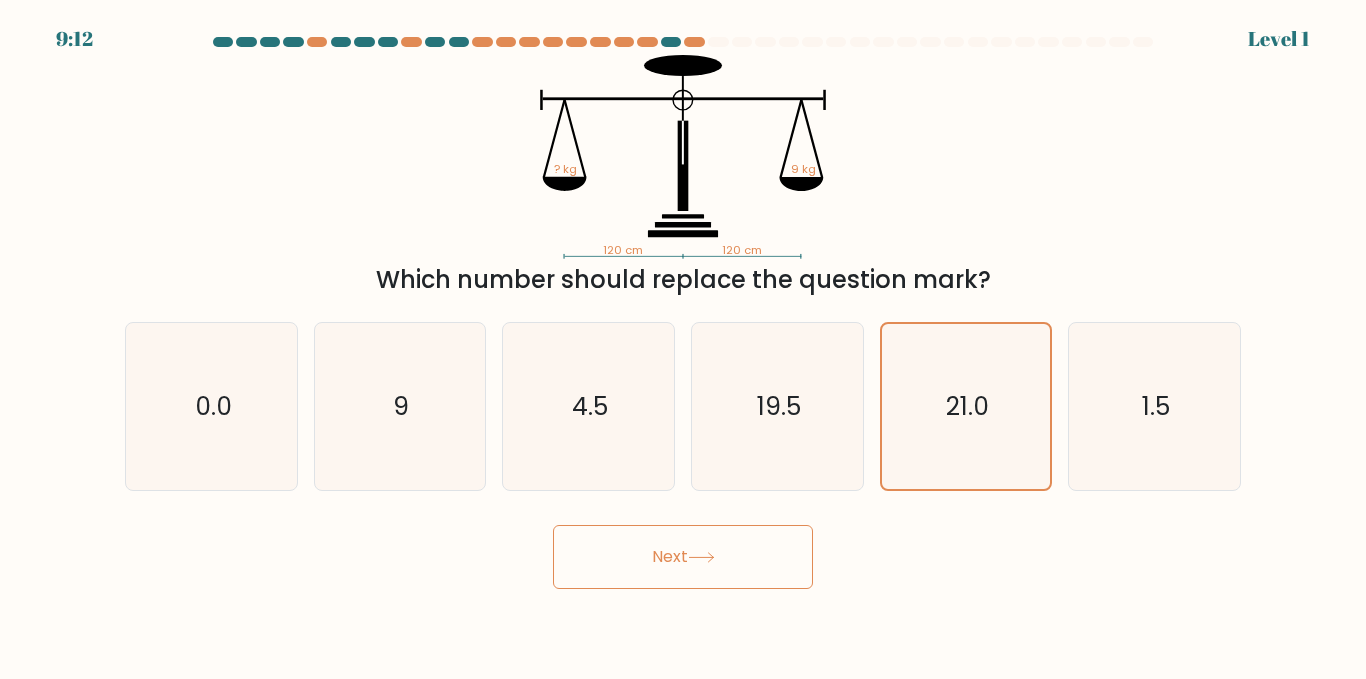 click on "Next" at bounding box center (683, 557) 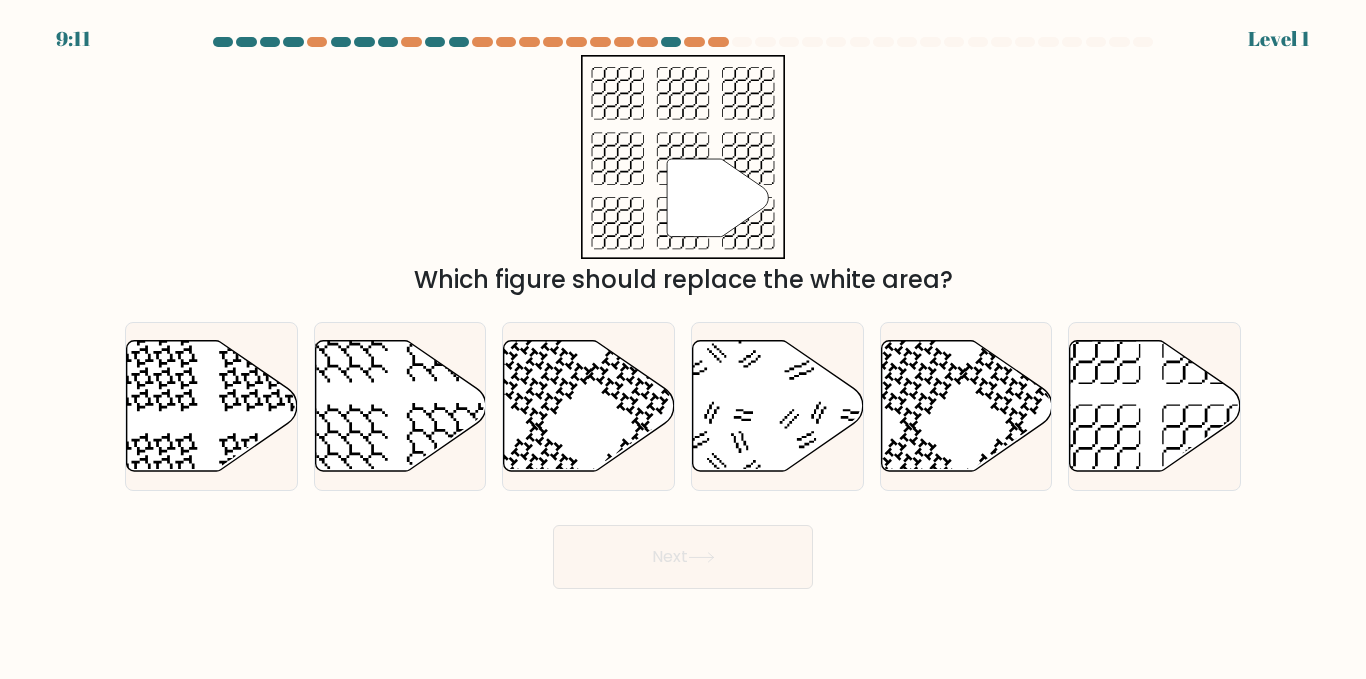 click on "Next" at bounding box center [683, 557] 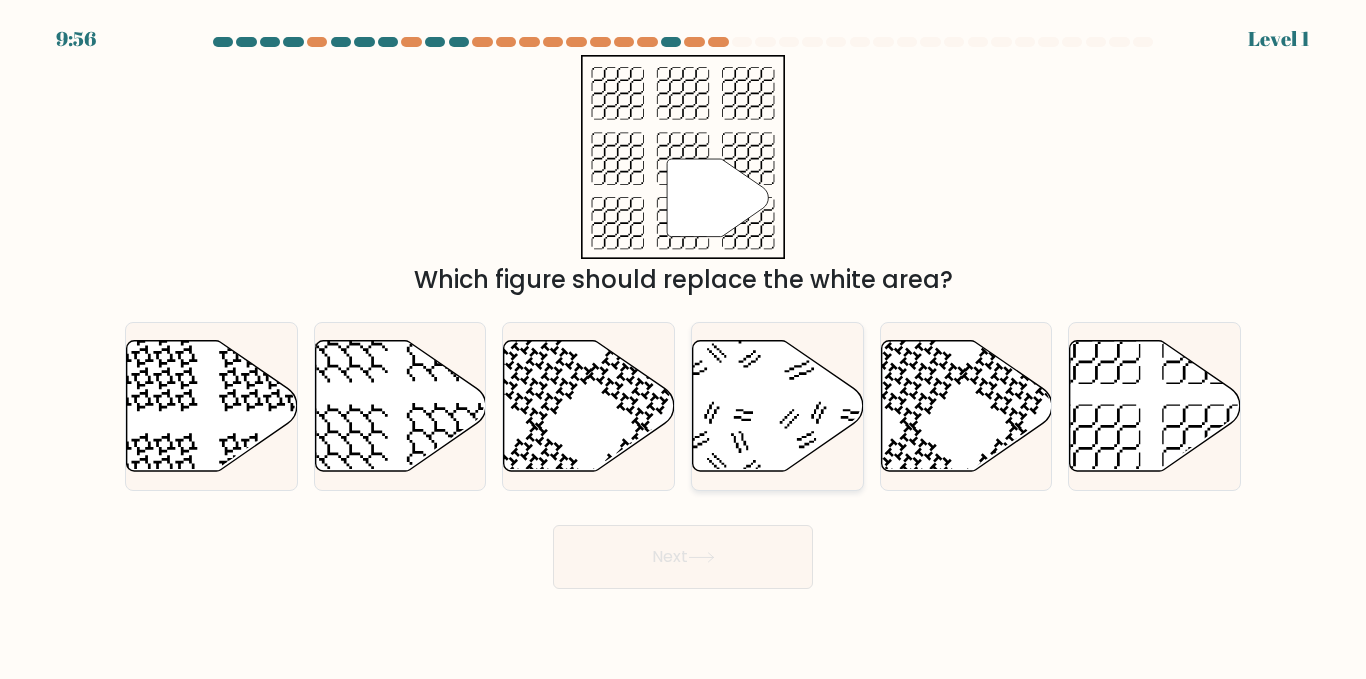click 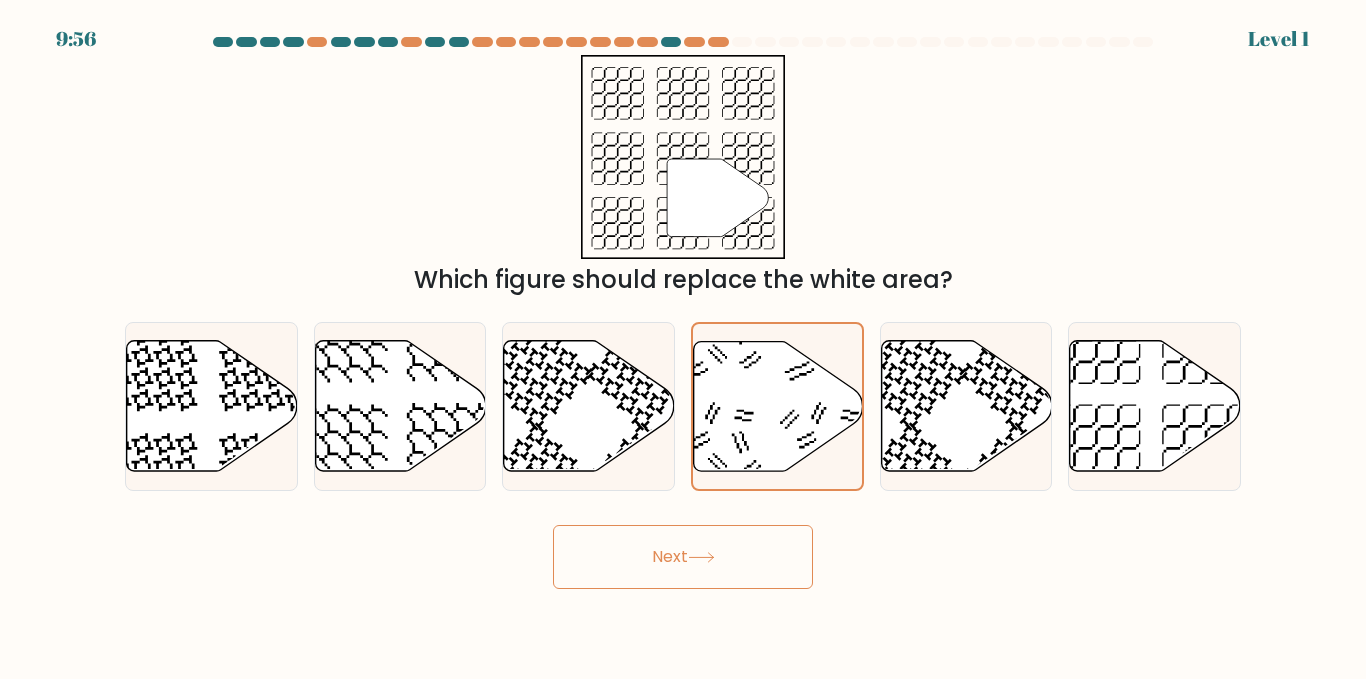 click 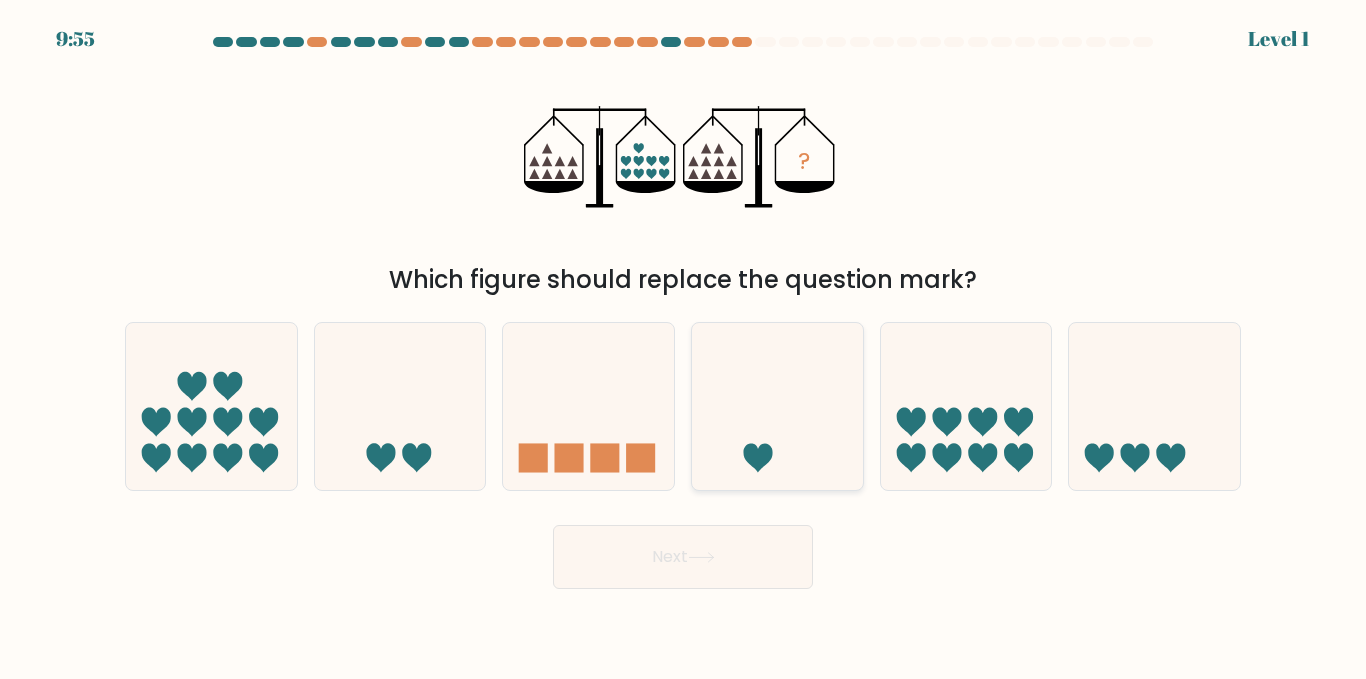 click 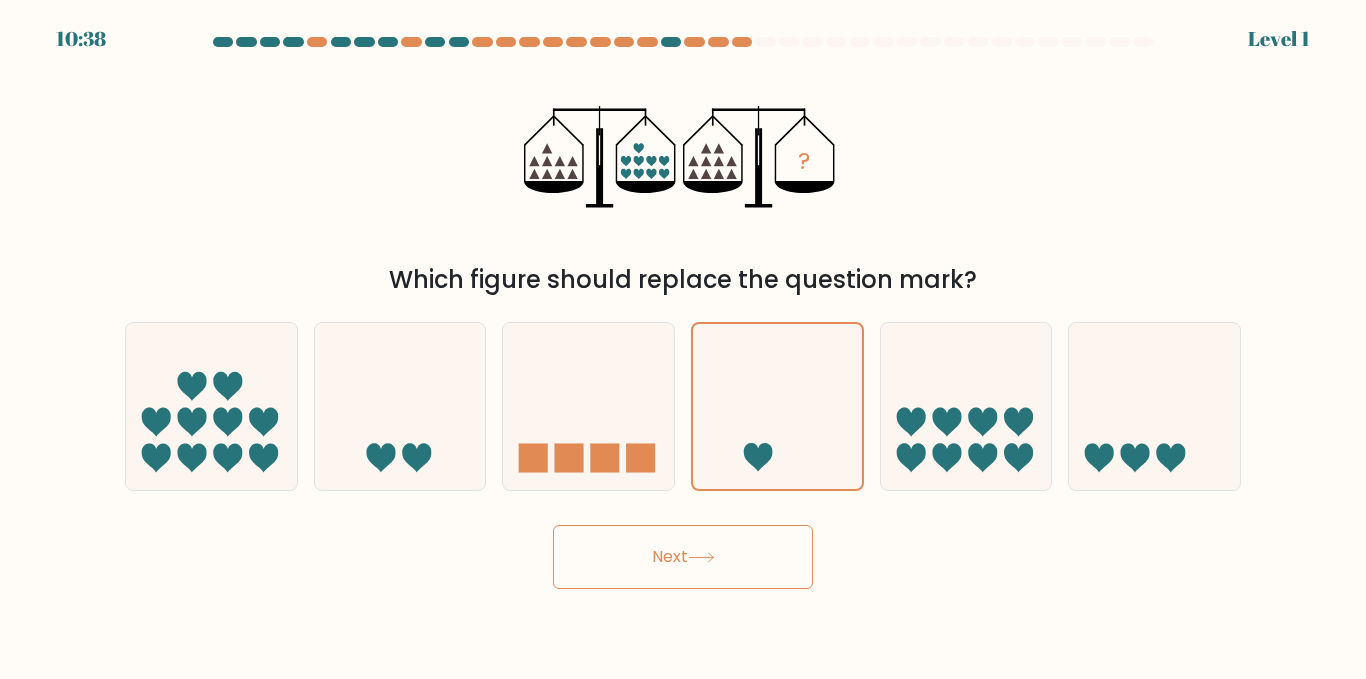 click on "Next" at bounding box center [683, 557] 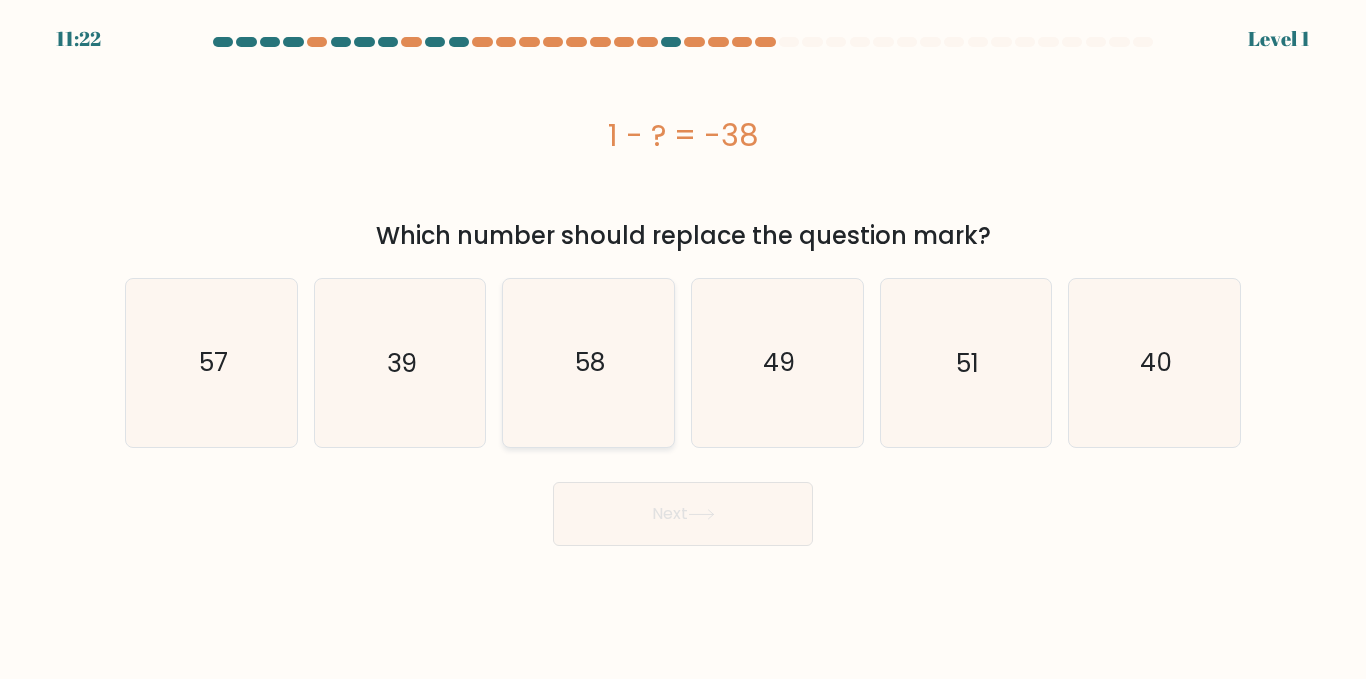click on "58" 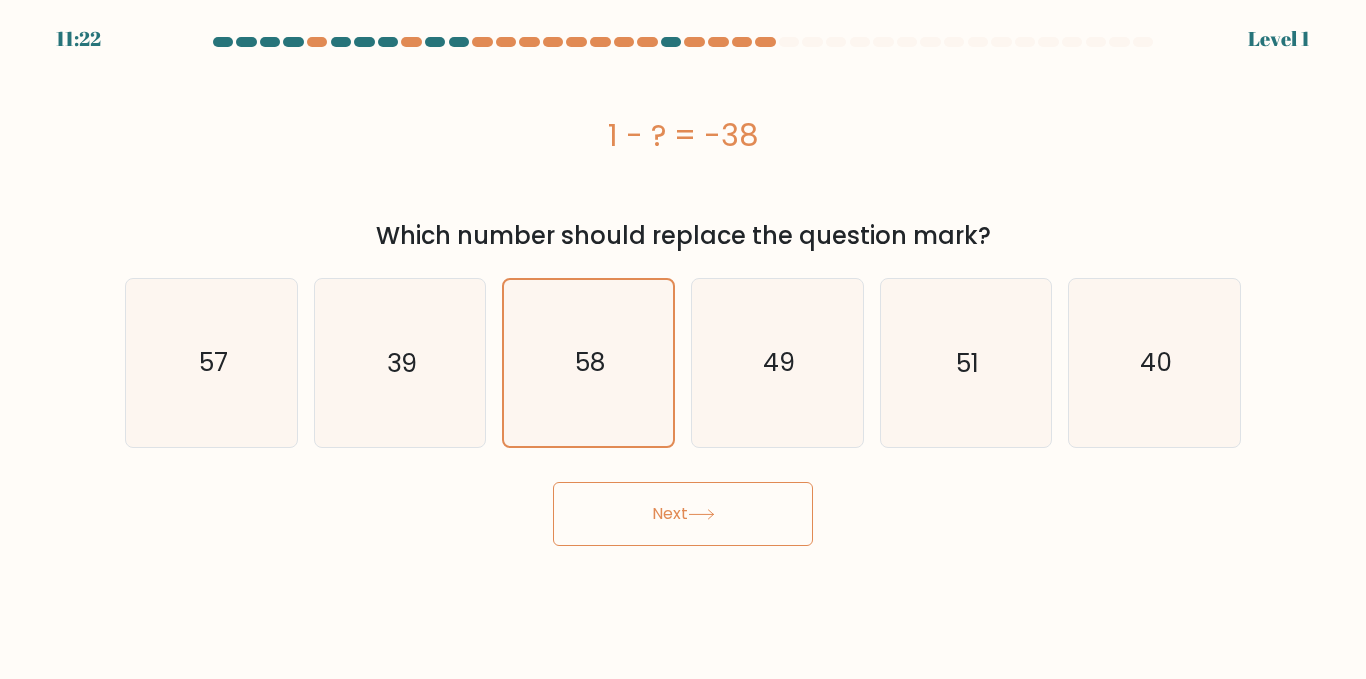 click on "Next" at bounding box center [683, 514] 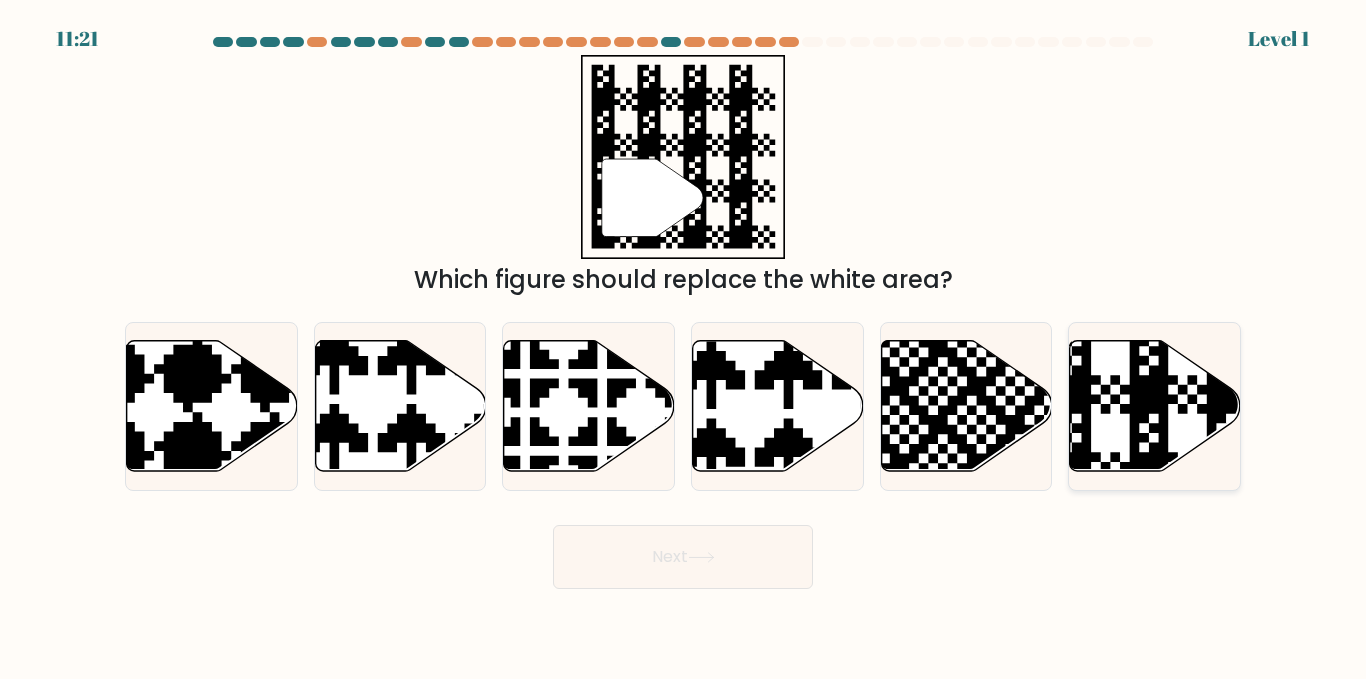 click 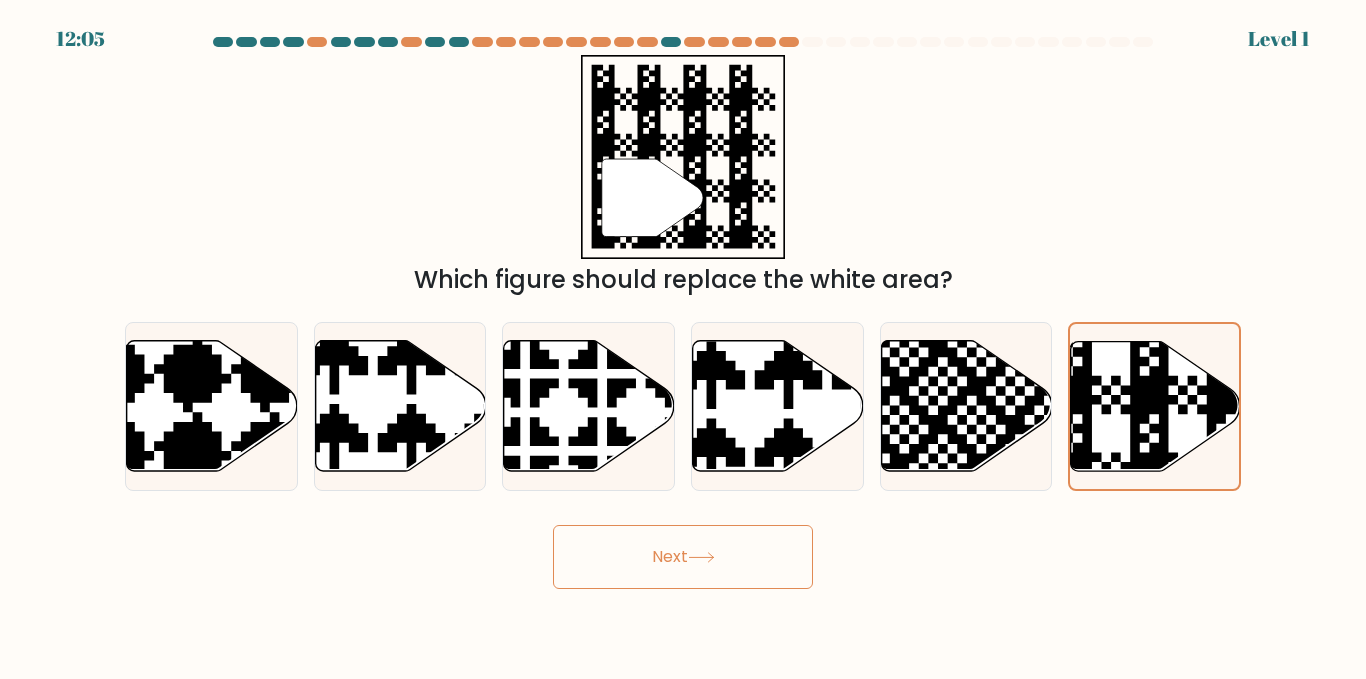 click on "Next" at bounding box center [683, 557] 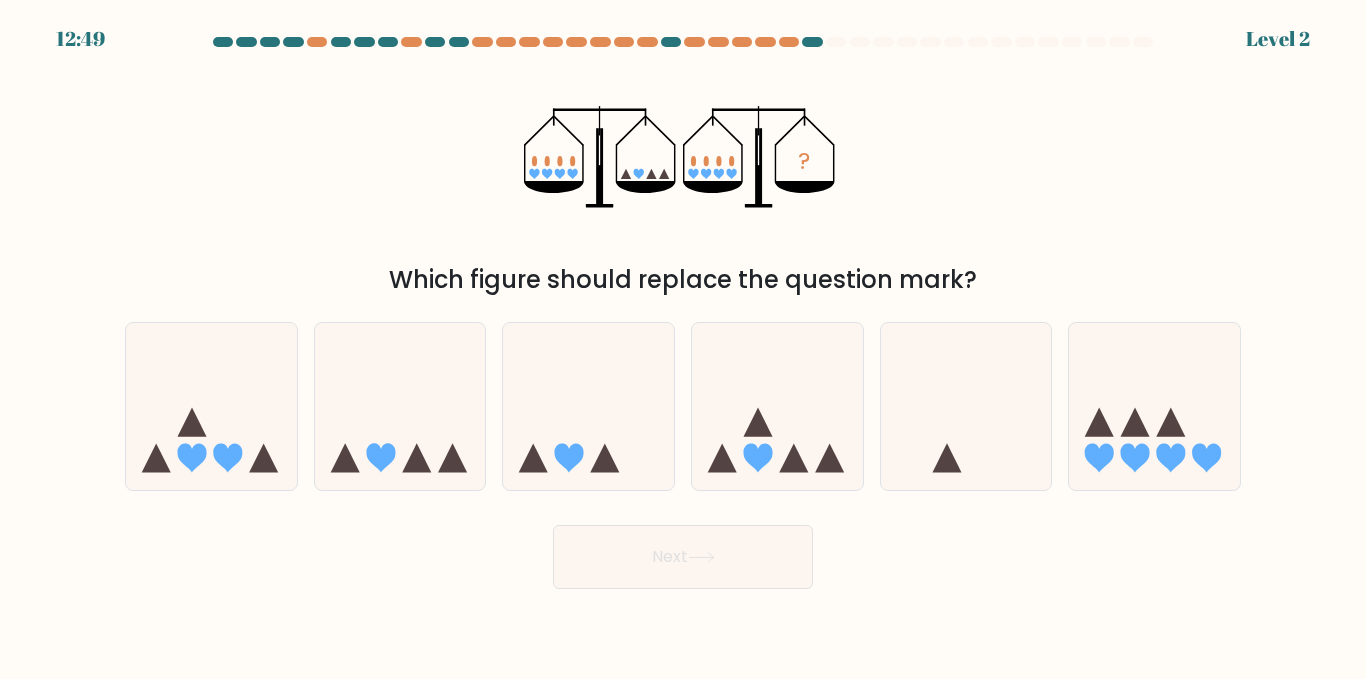 click 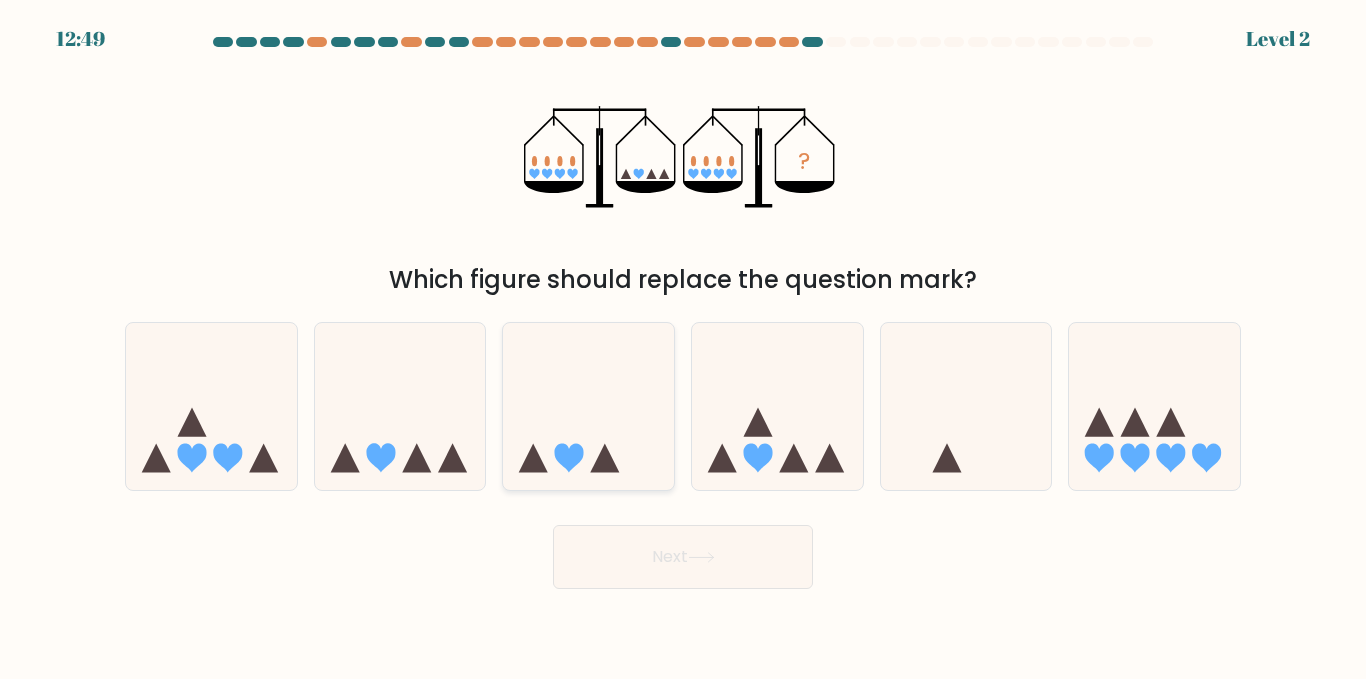 click 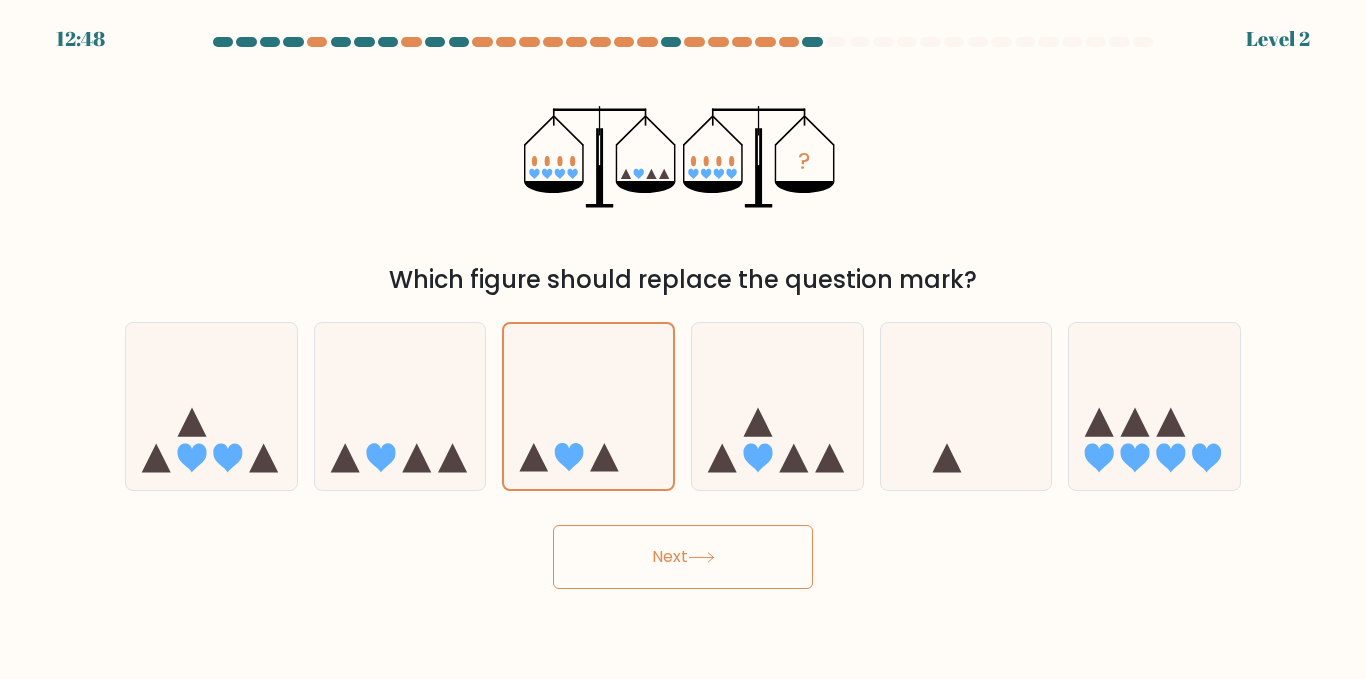 click on "Next" at bounding box center [683, 557] 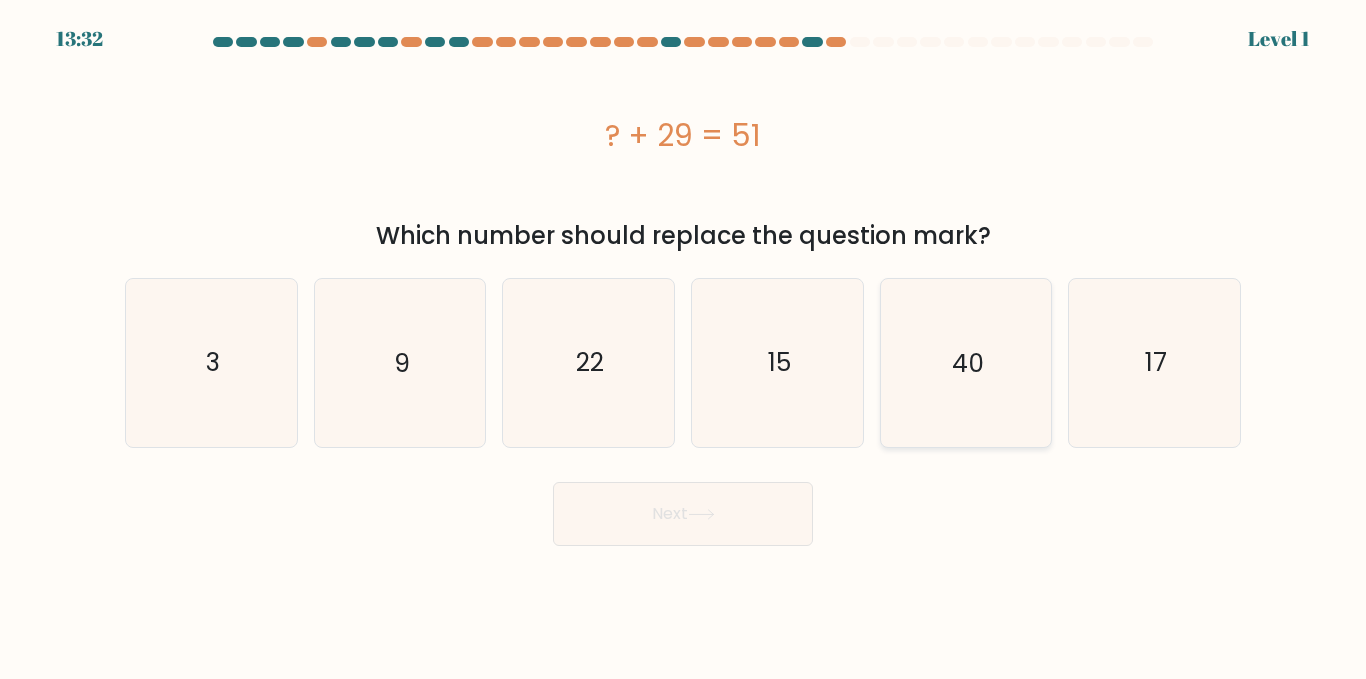 click on "40" 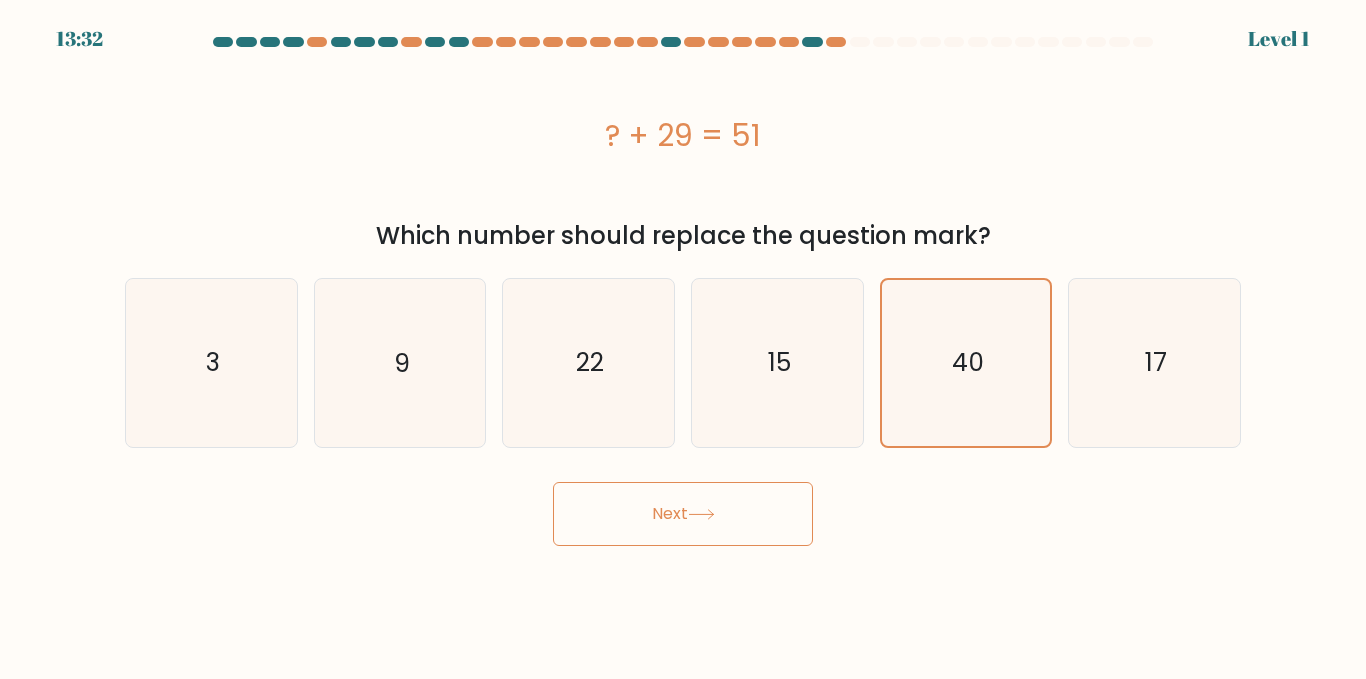 click on "Next" at bounding box center (683, 514) 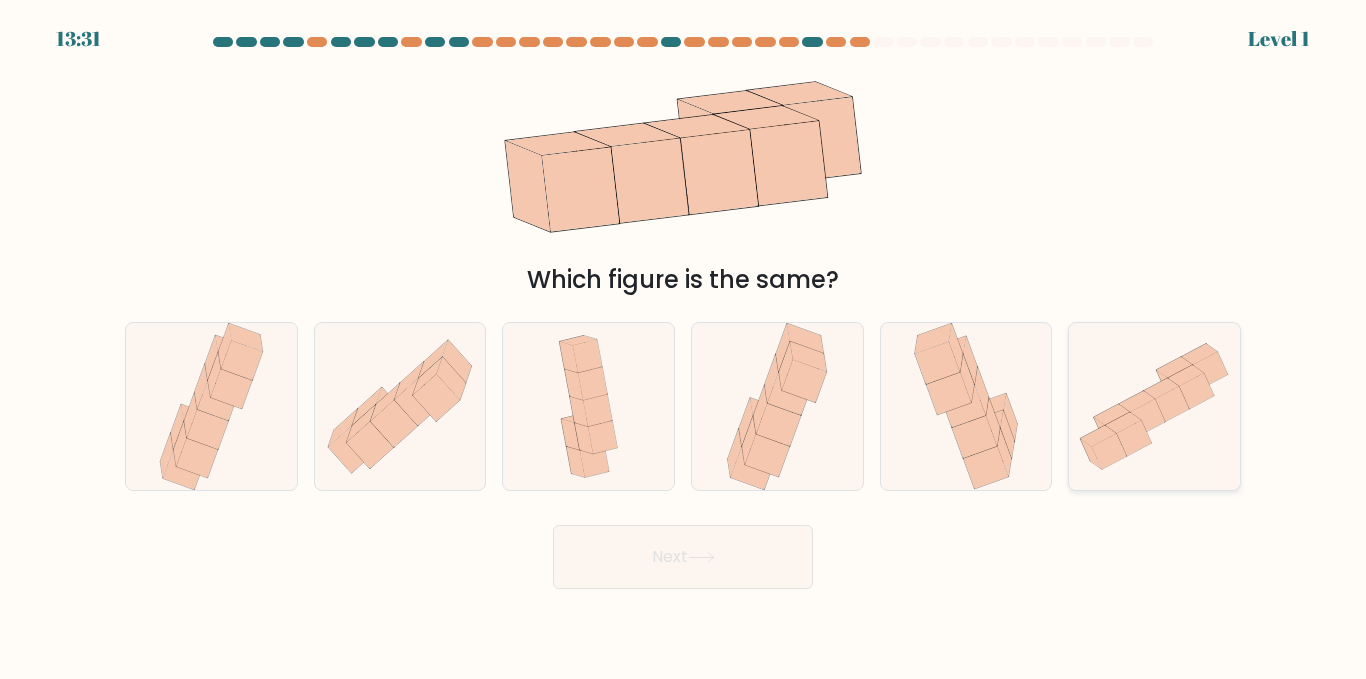 click 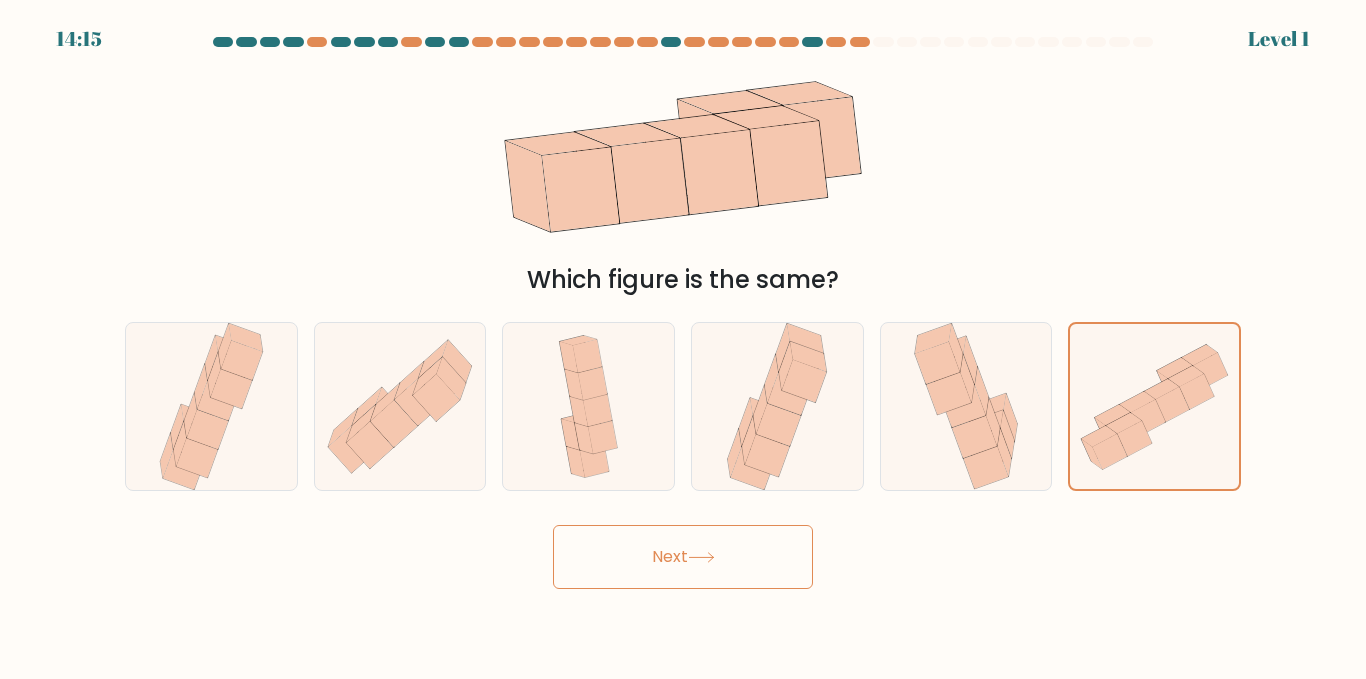 click on "Next" at bounding box center [683, 552] 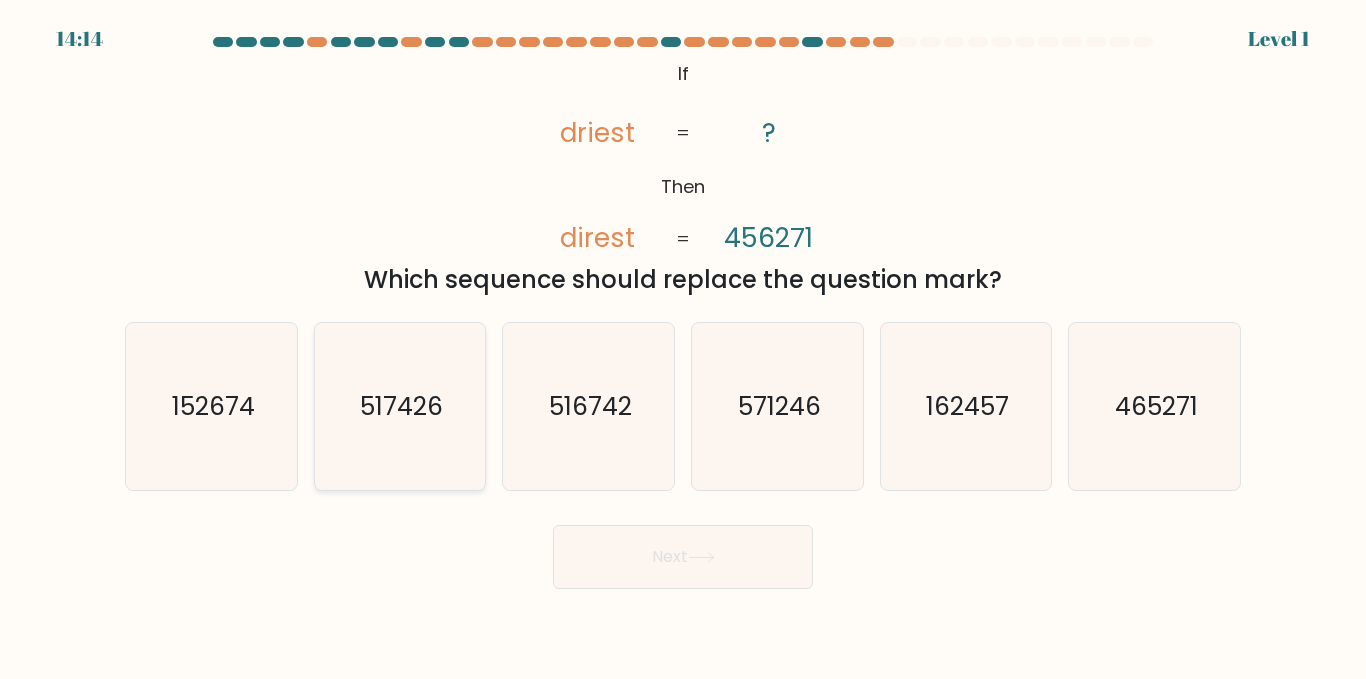 click on "517426" 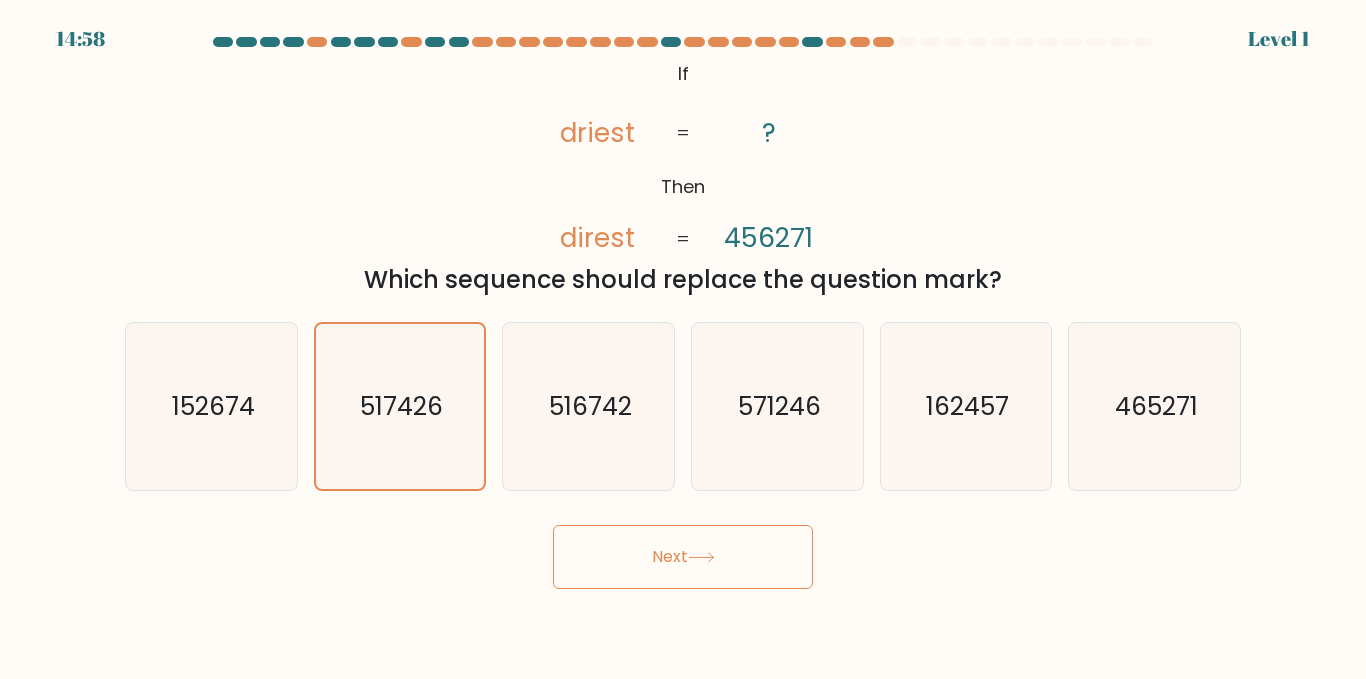 click on "Next" at bounding box center [683, 557] 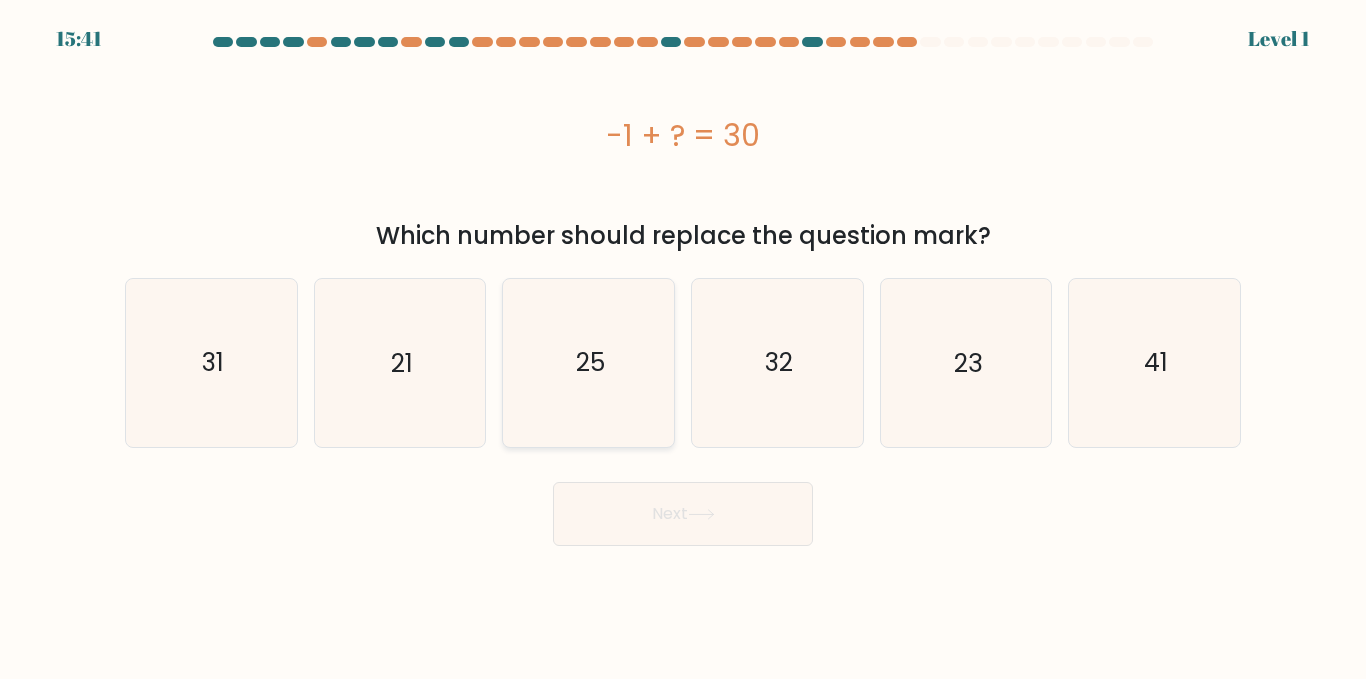click on "25" 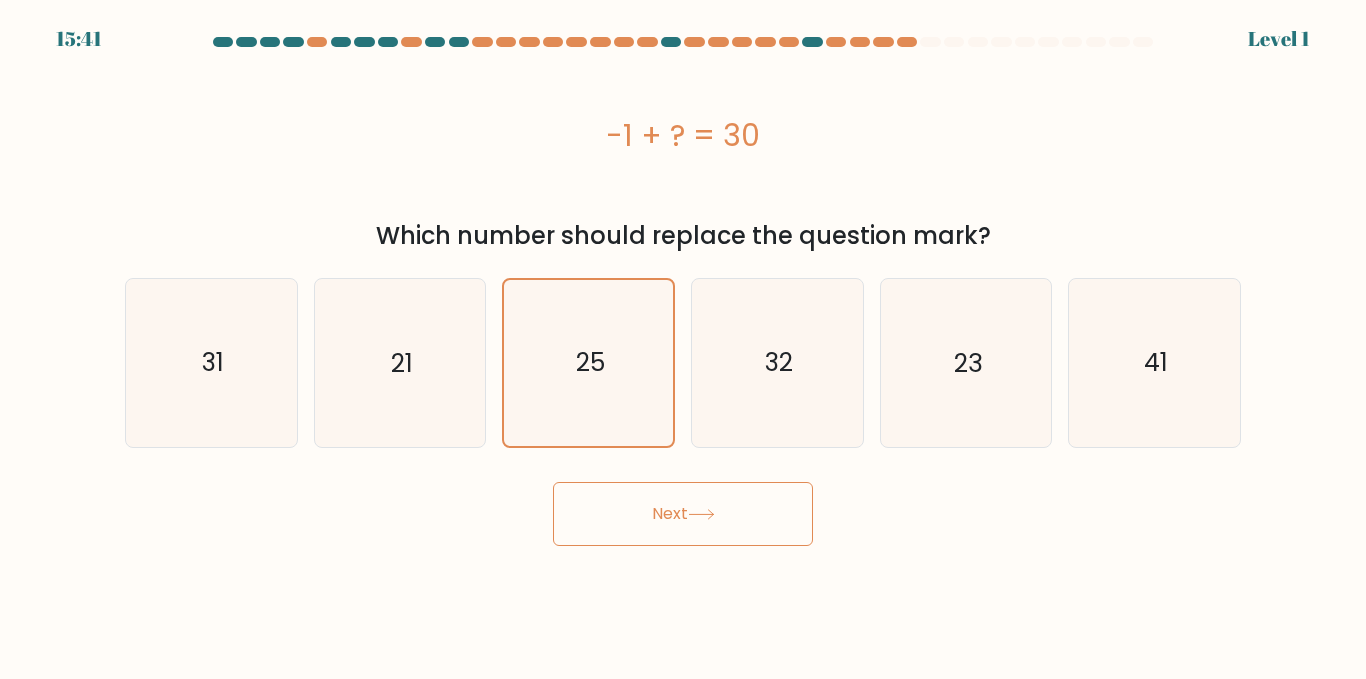 click on "Next" at bounding box center [683, 514] 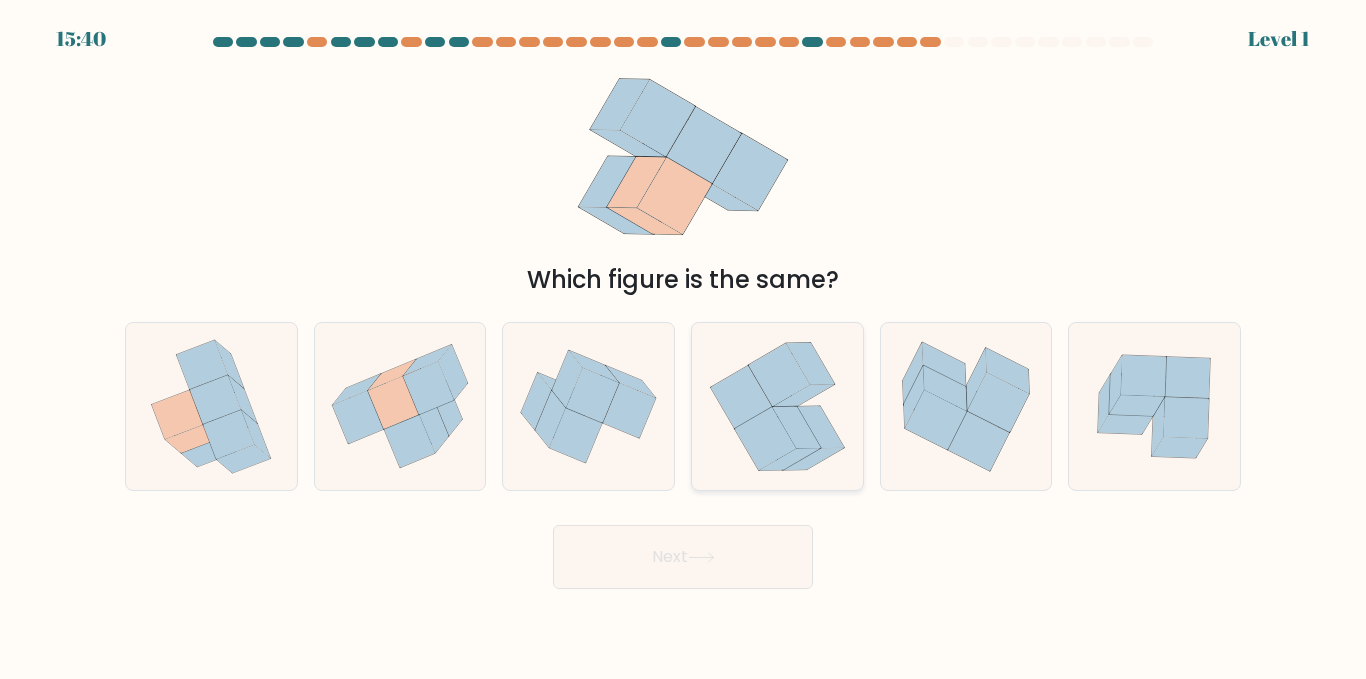 click 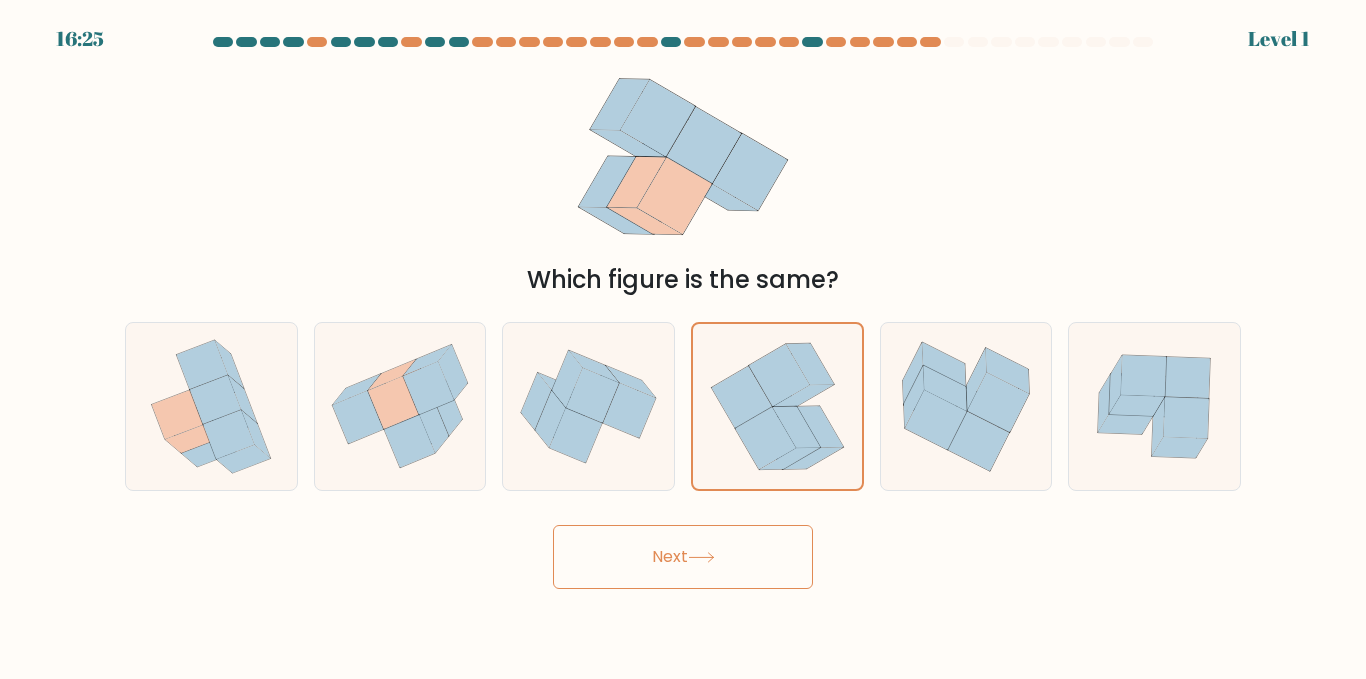 click on "Next" at bounding box center (683, 557) 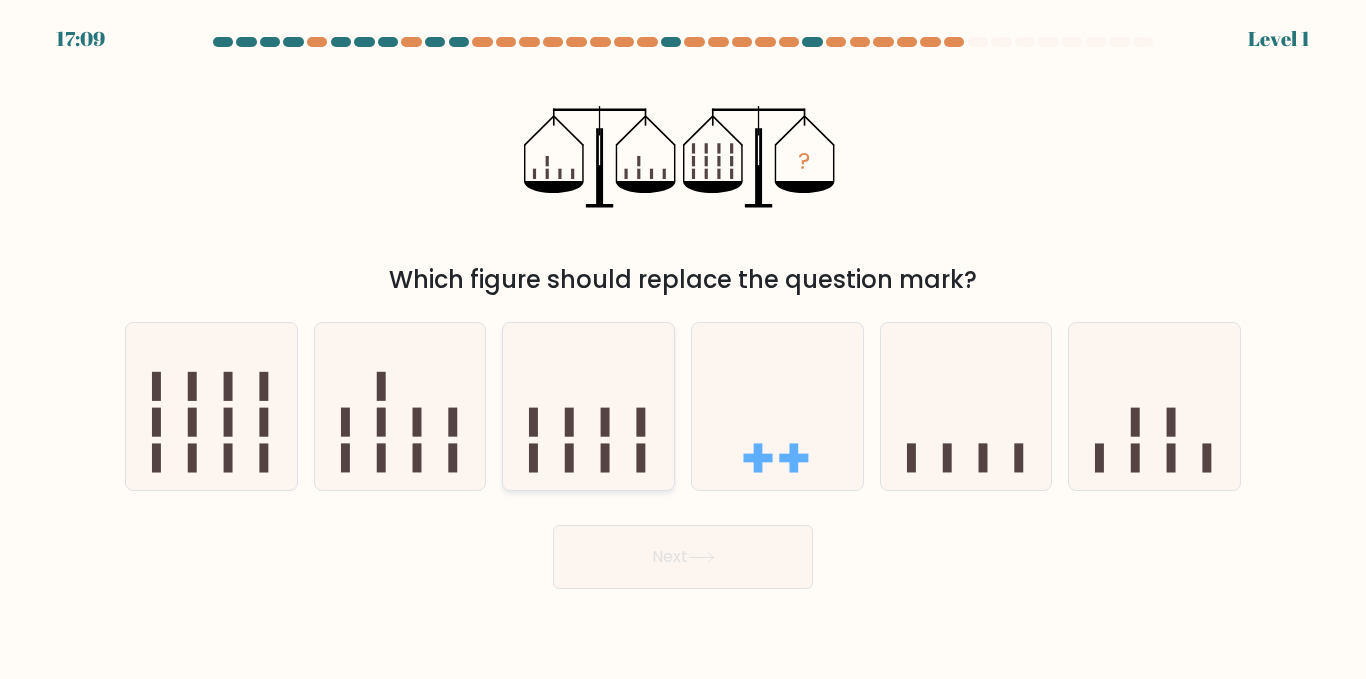 click 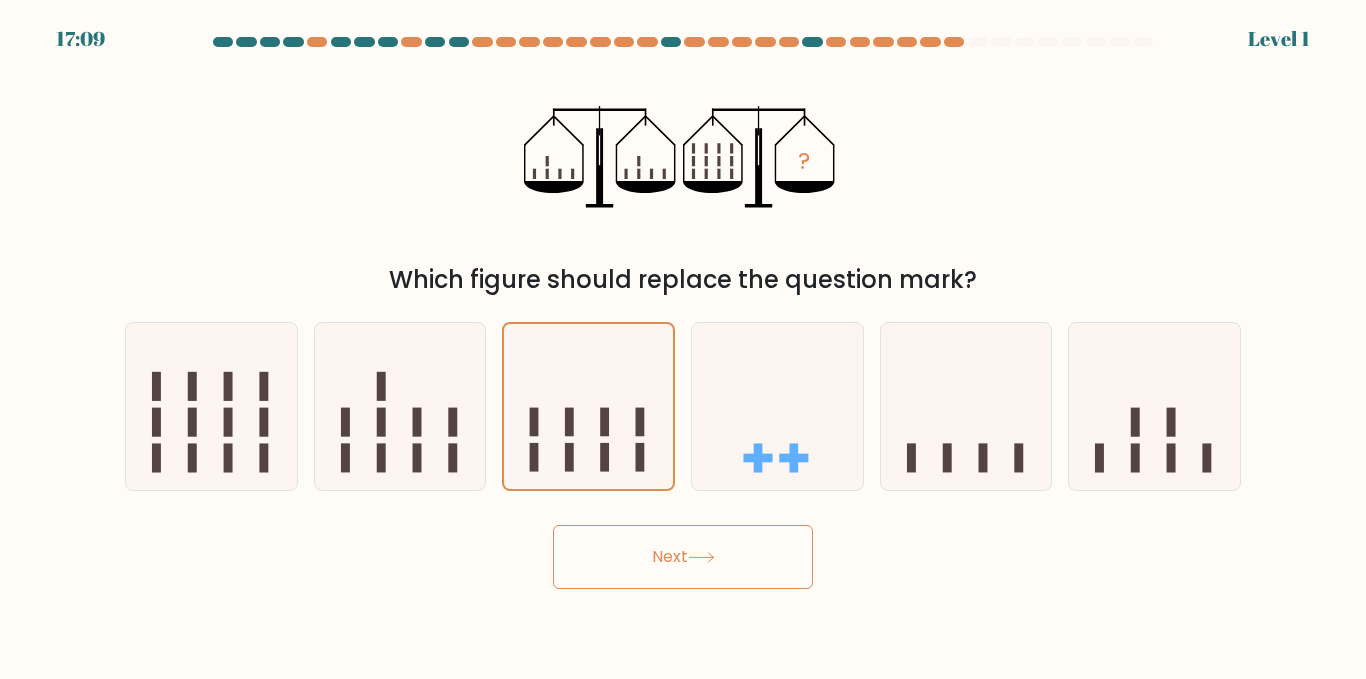 click on "Next" at bounding box center (683, 557) 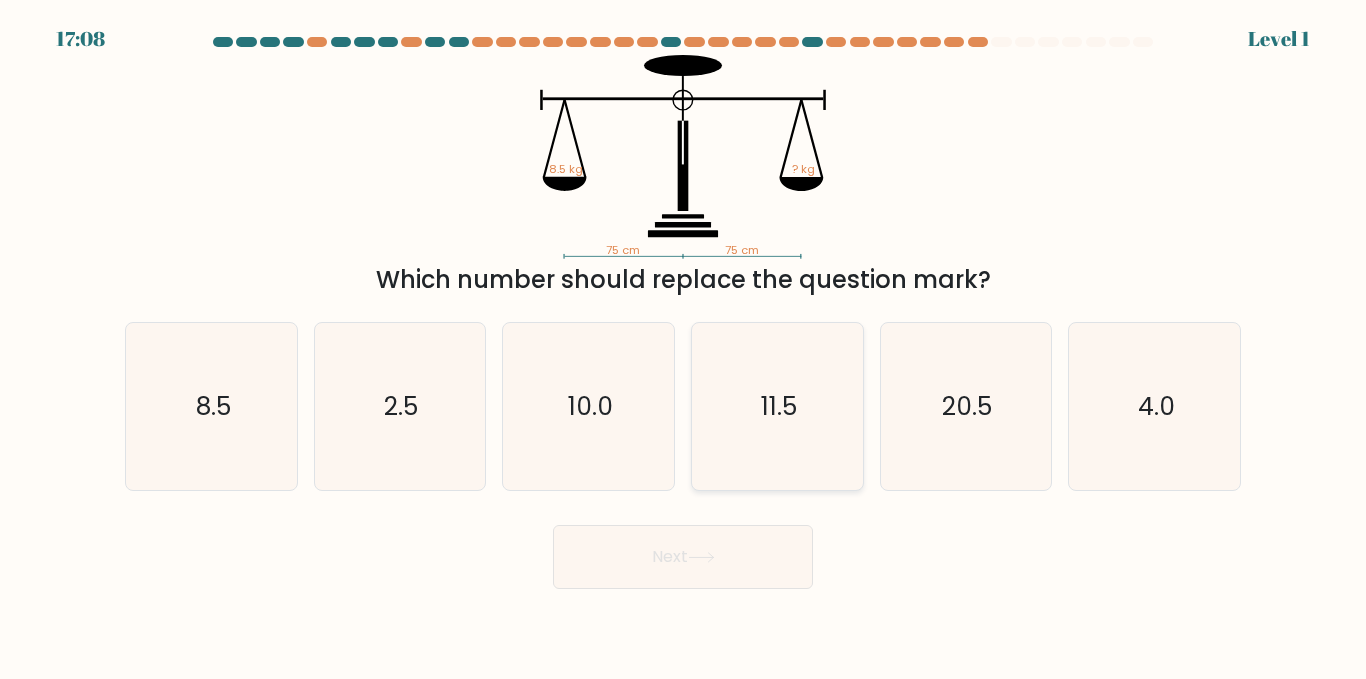 click on "11.5" 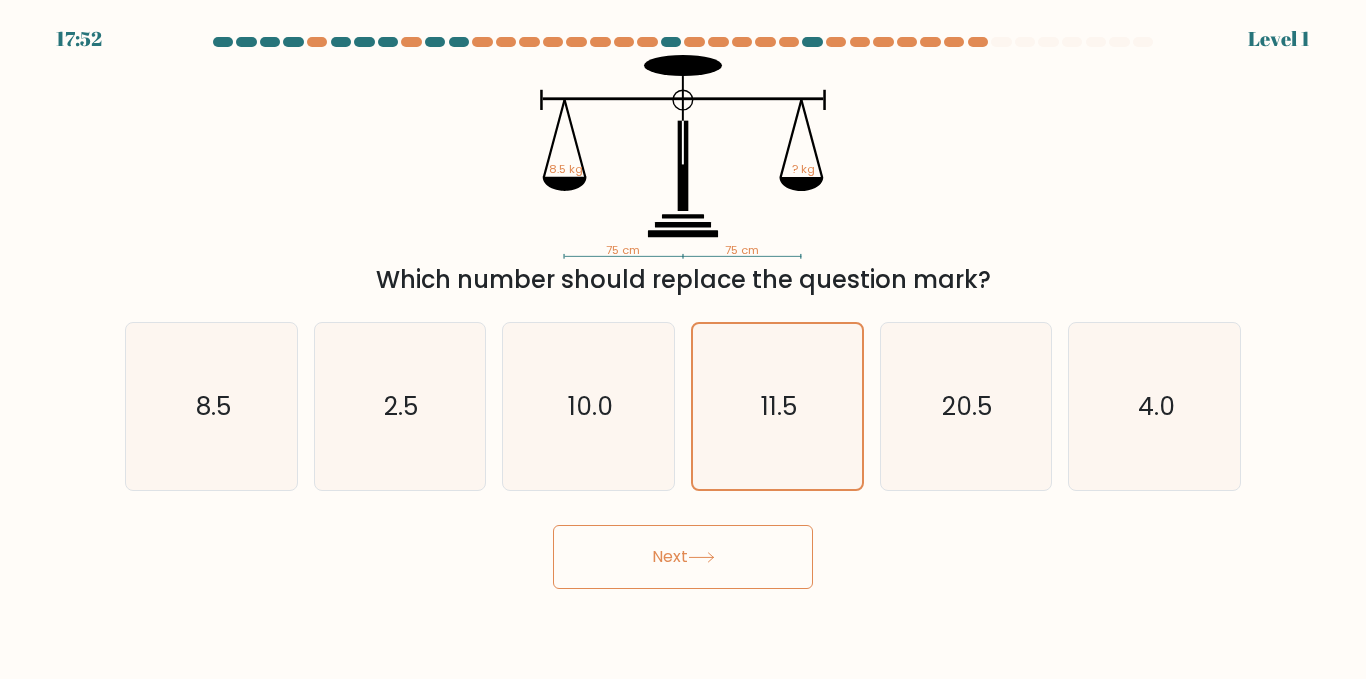 click on "Next" at bounding box center [683, 557] 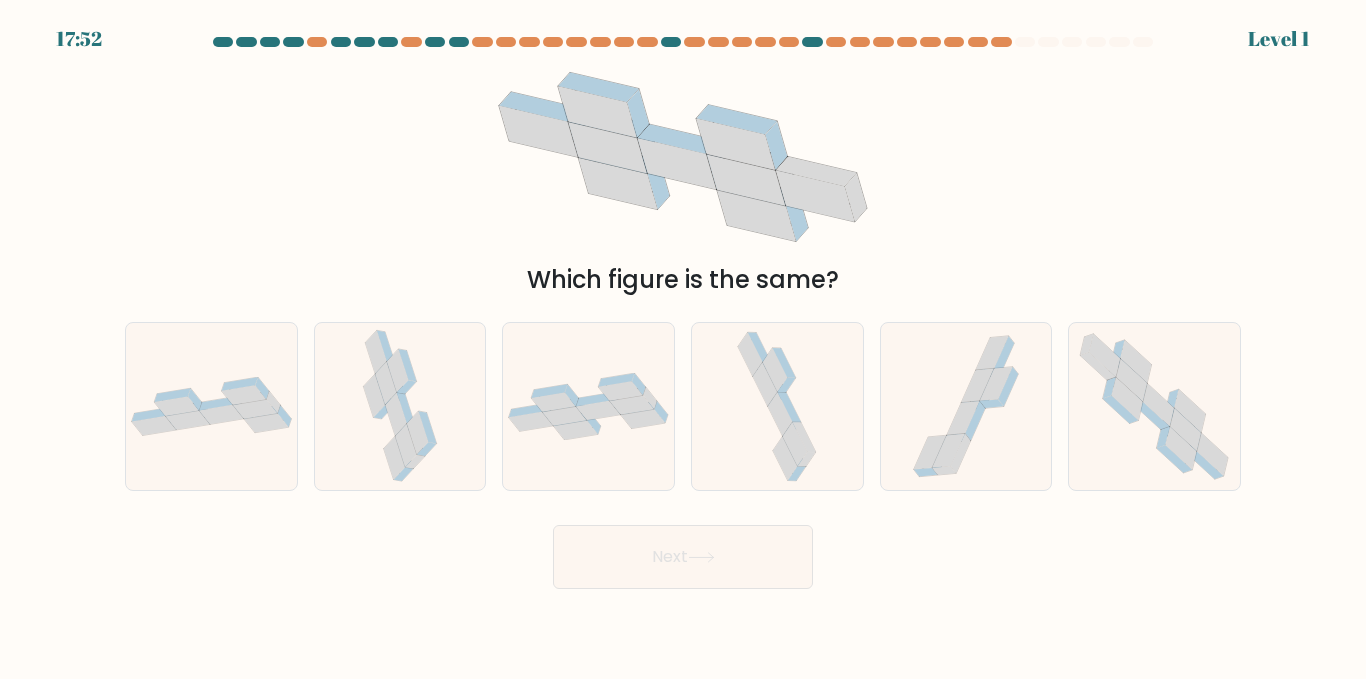 click 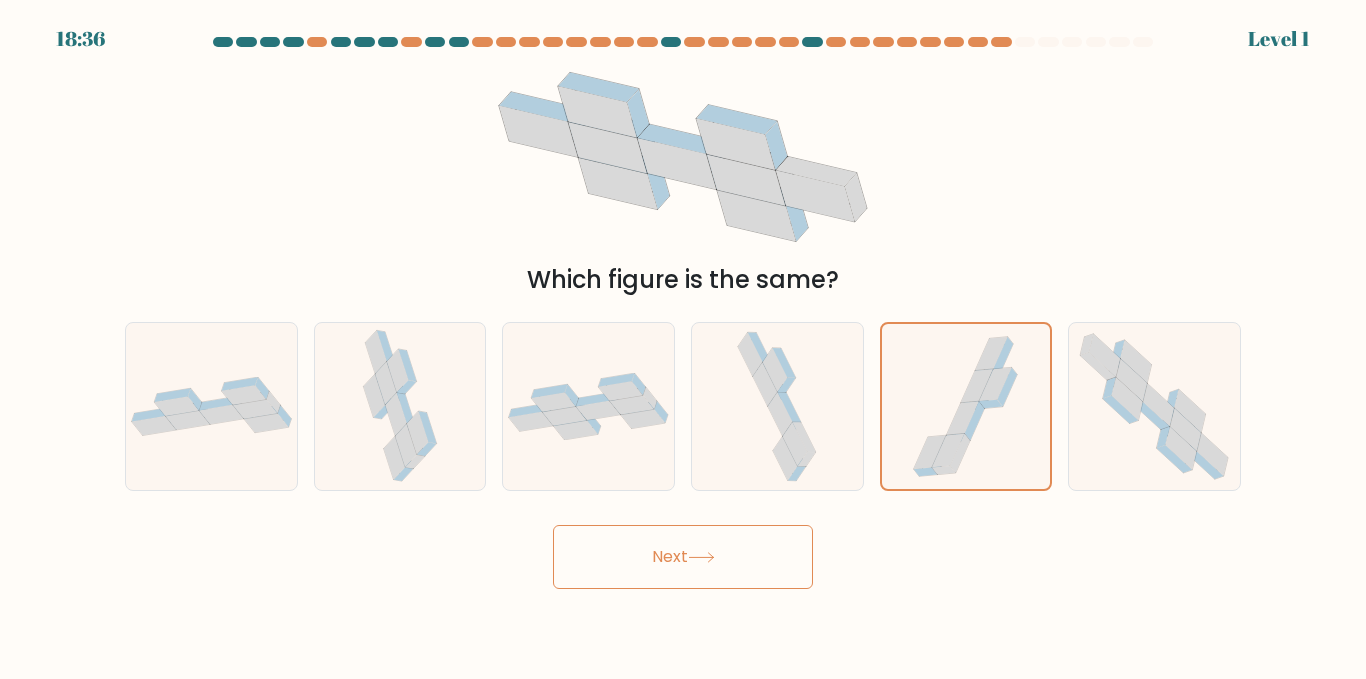 click on "Next" at bounding box center [683, 557] 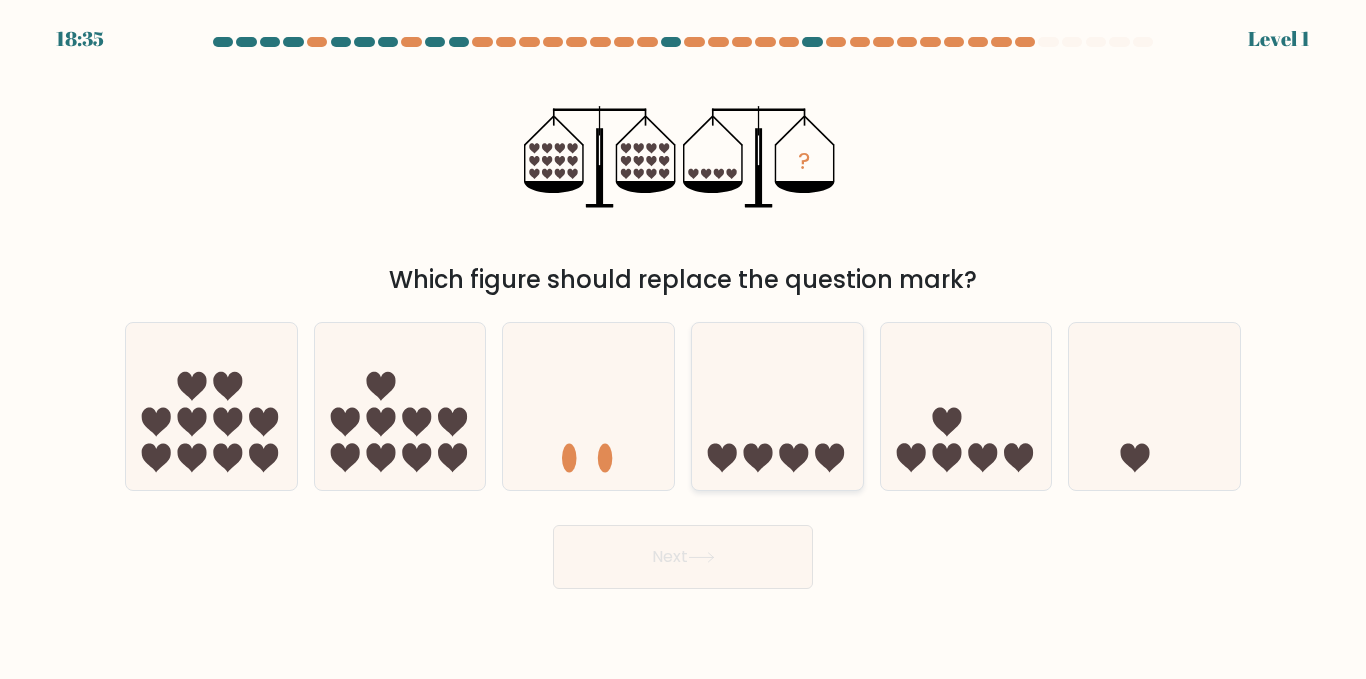 click 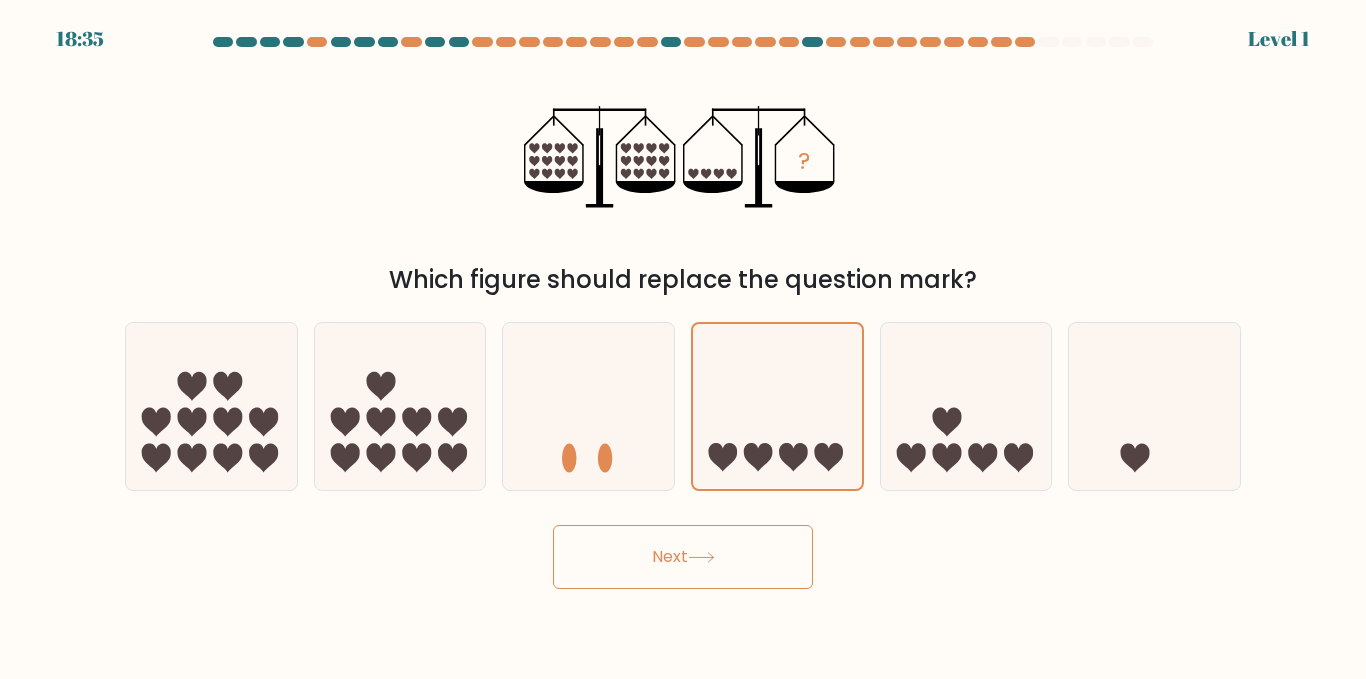 click on "Next" at bounding box center [683, 557] 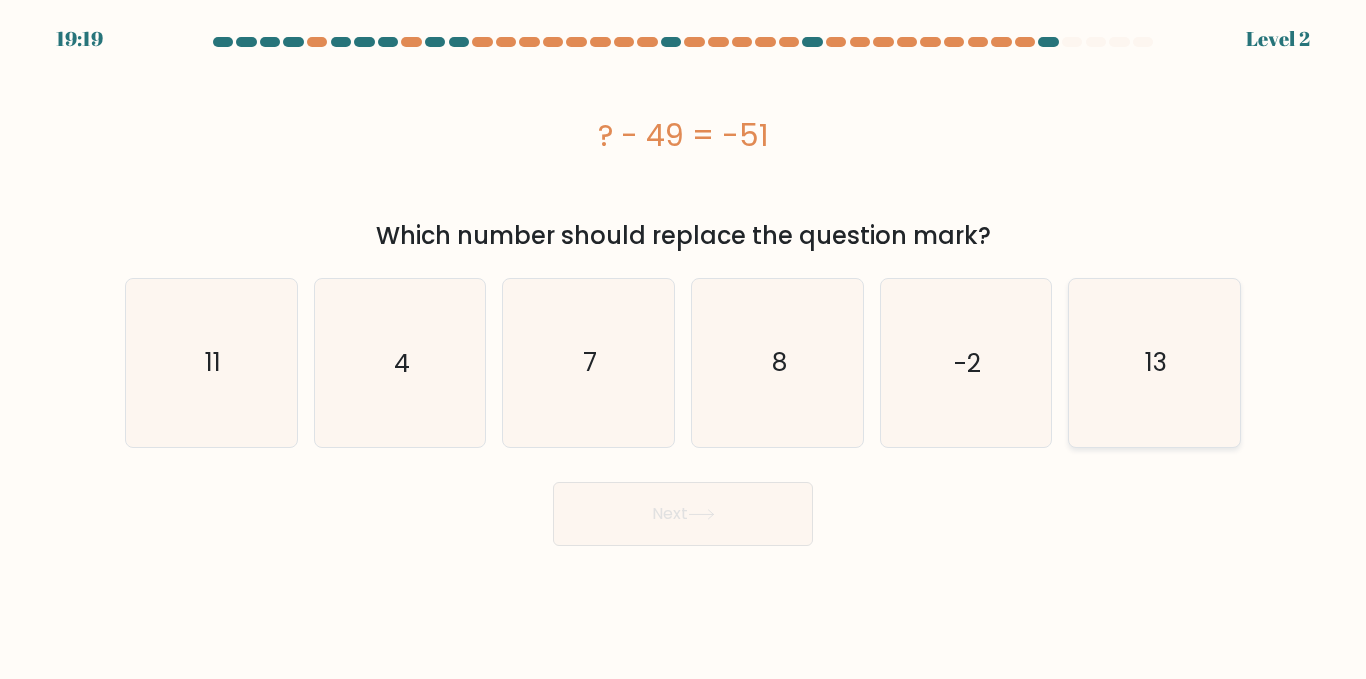 click on "13" 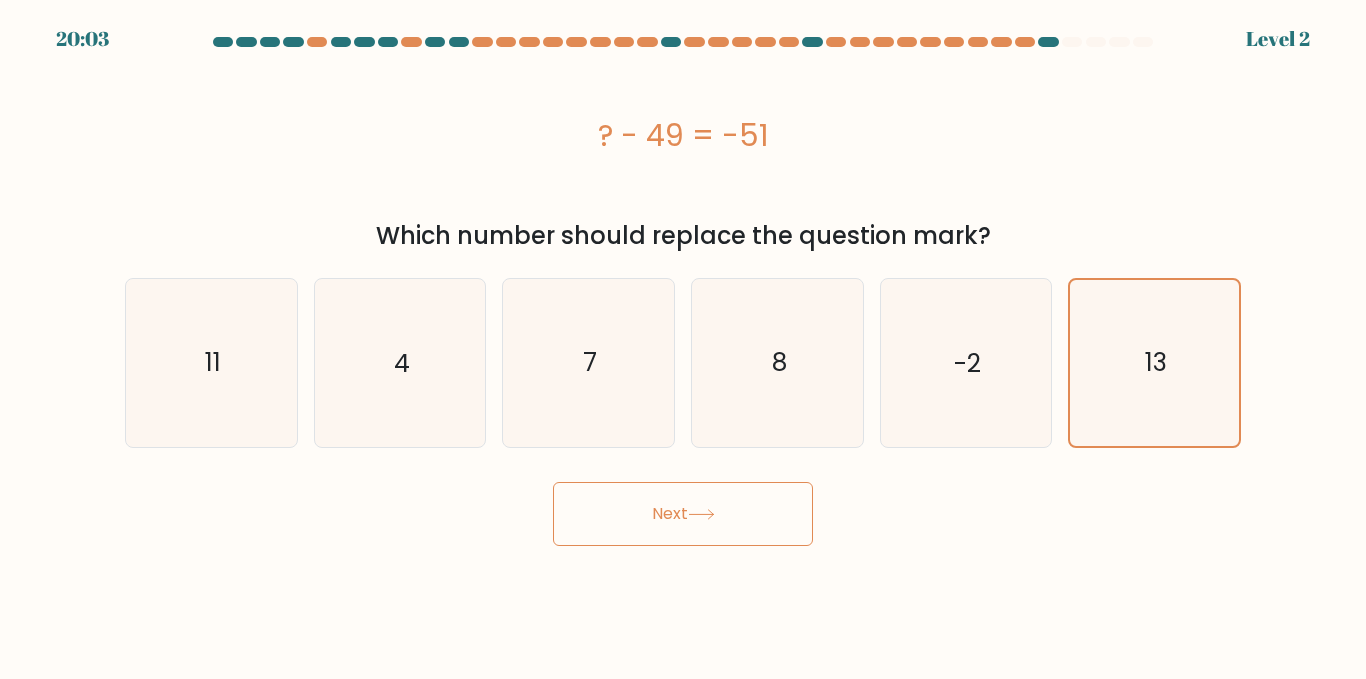 click on "Next" at bounding box center [683, 514] 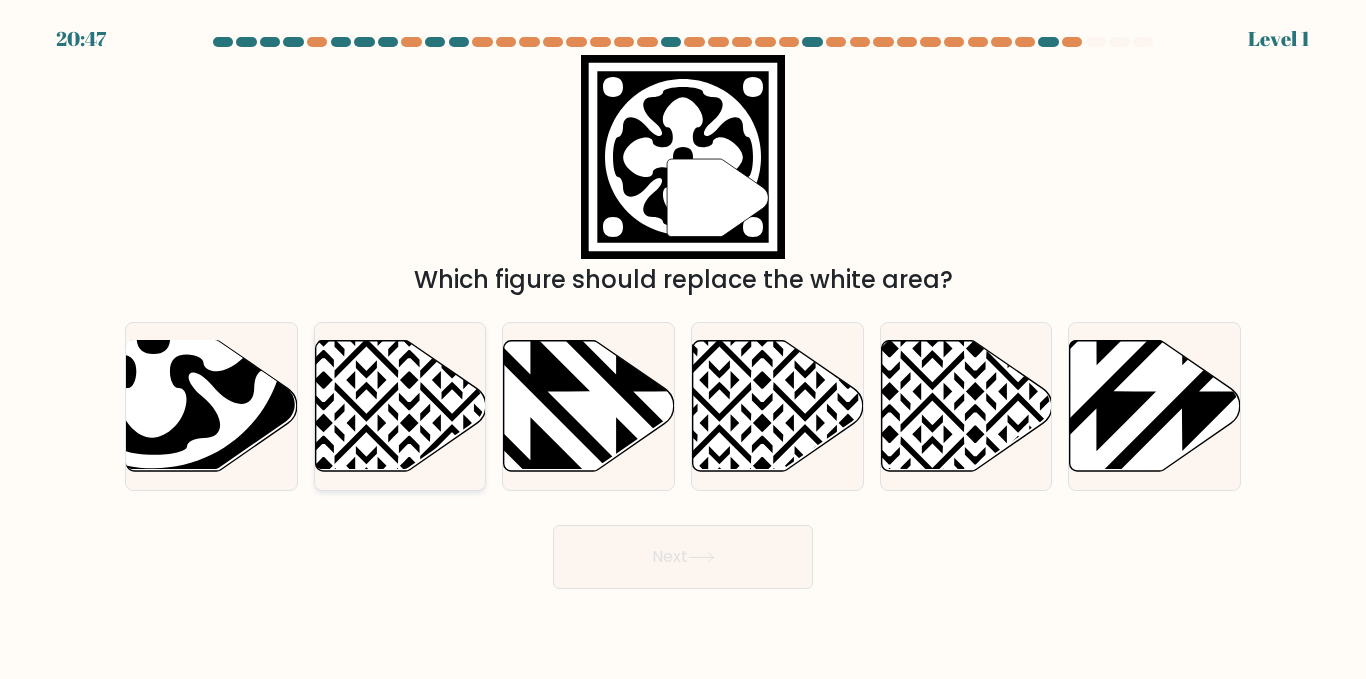 click 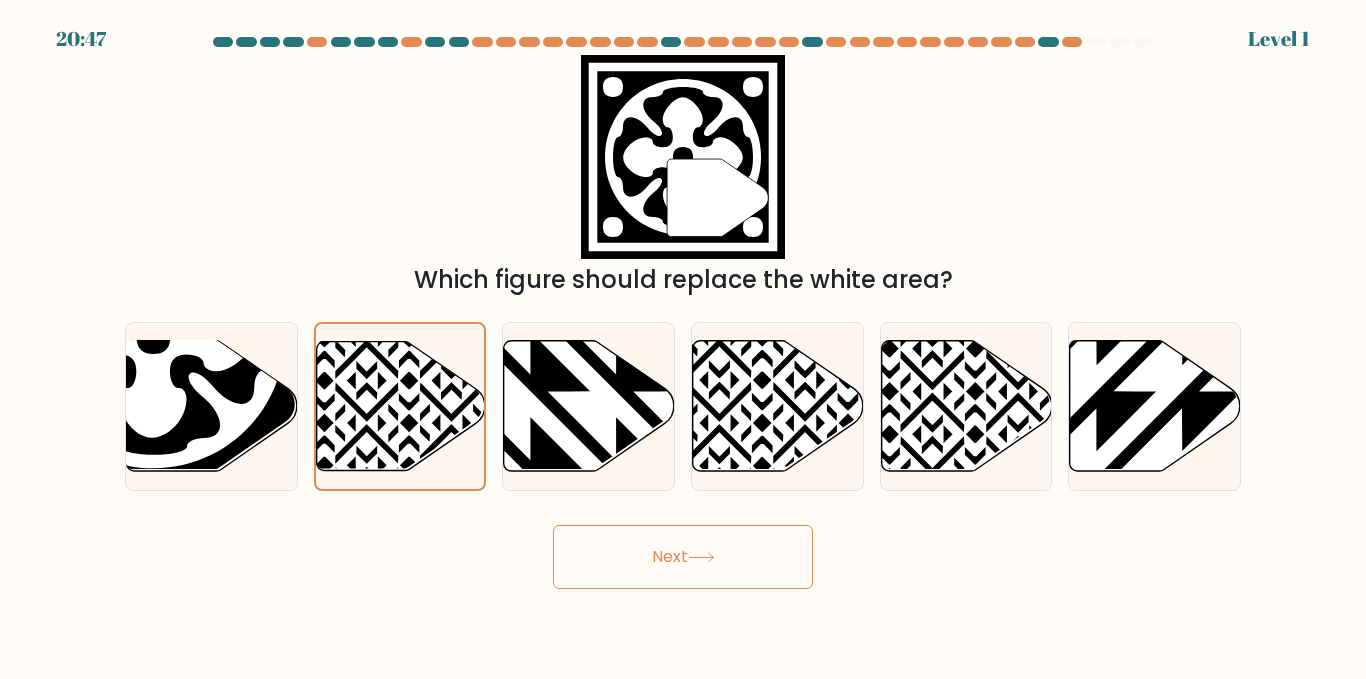 click on "Next" at bounding box center [683, 557] 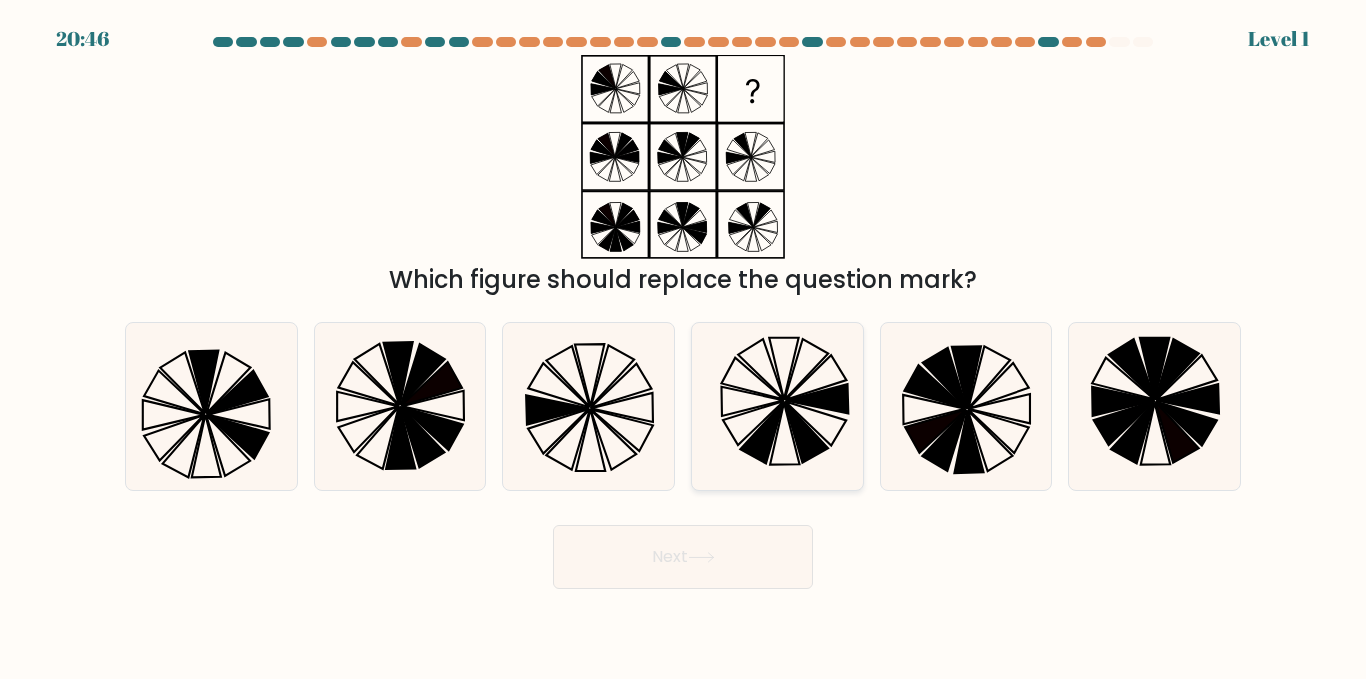 click 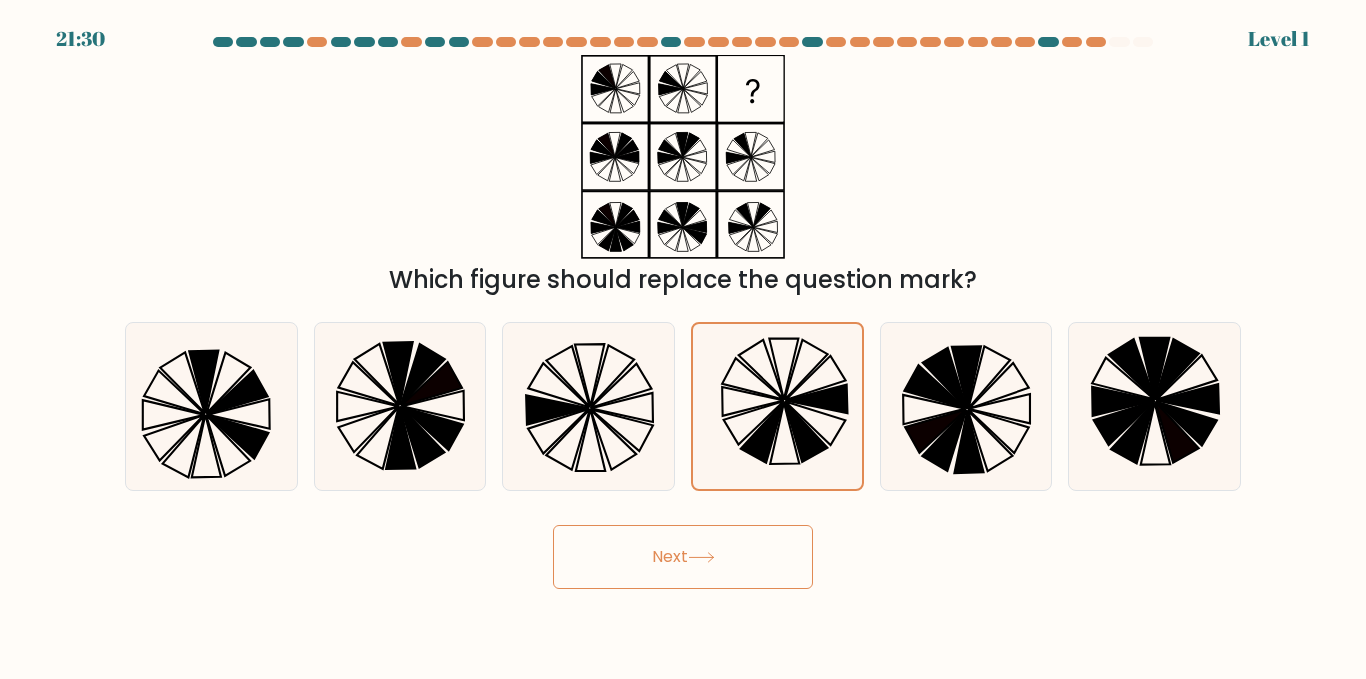 click on "Next" at bounding box center [683, 557] 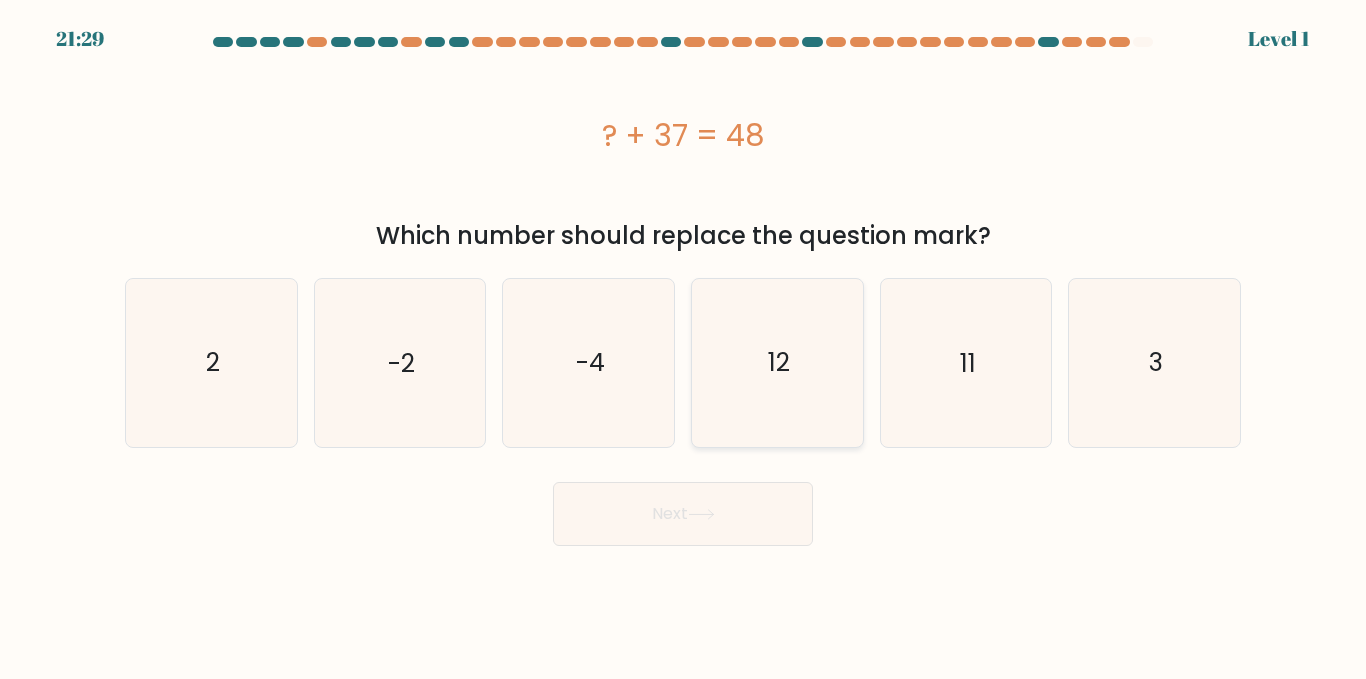 click on "12" 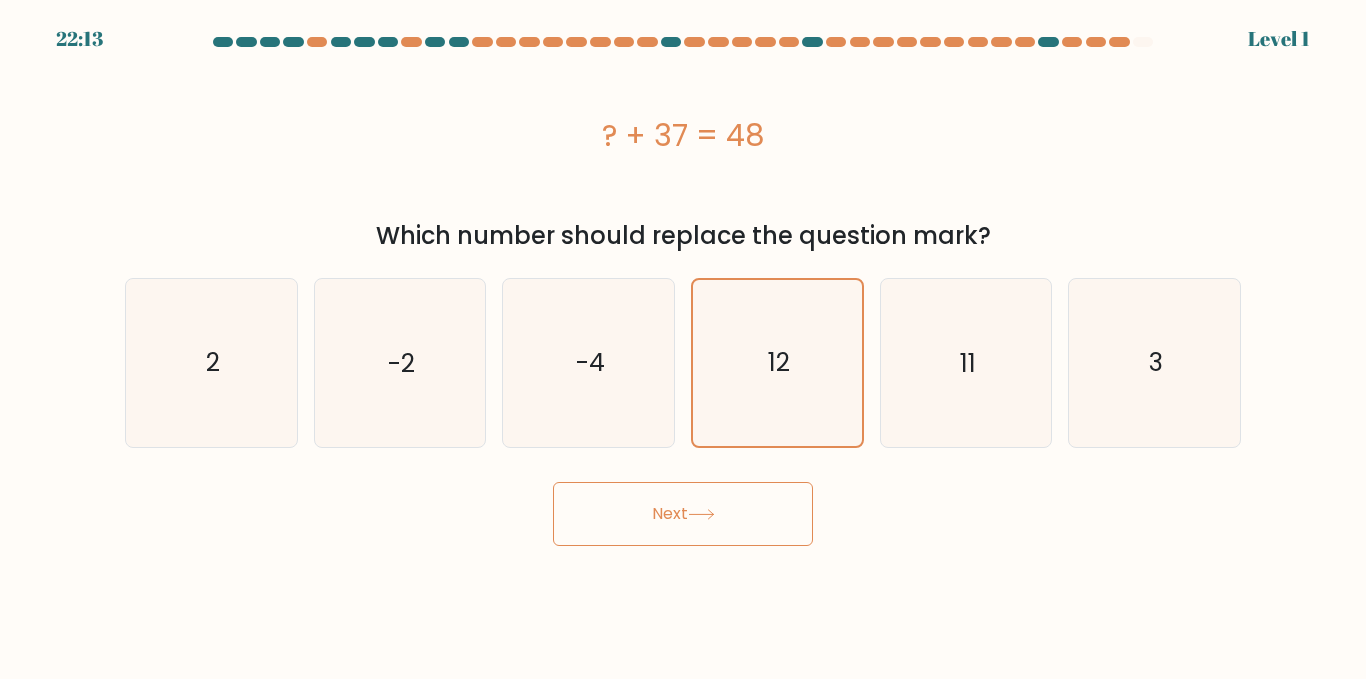 click on "Next" at bounding box center [683, 514] 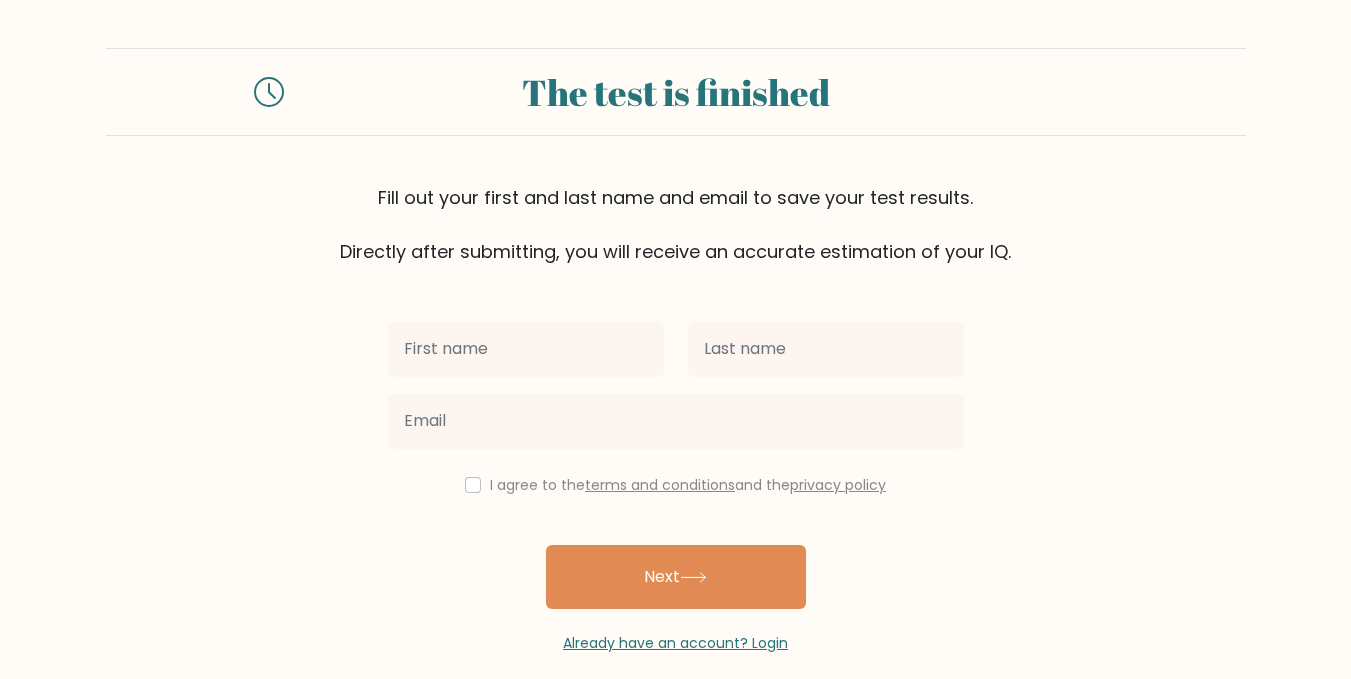 scroll, scrollTop: 23, scrollLeft: 0, axis: vertical 